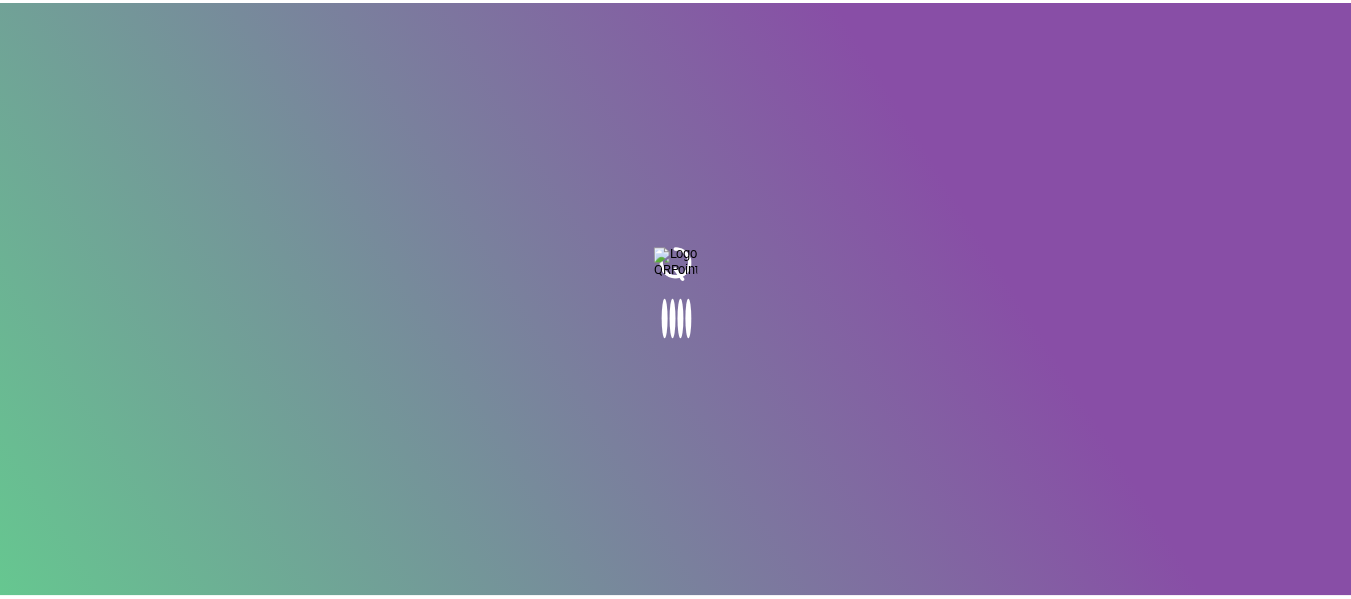 scroll, scrollTop: 0, scrollLeft: 0, axis: both 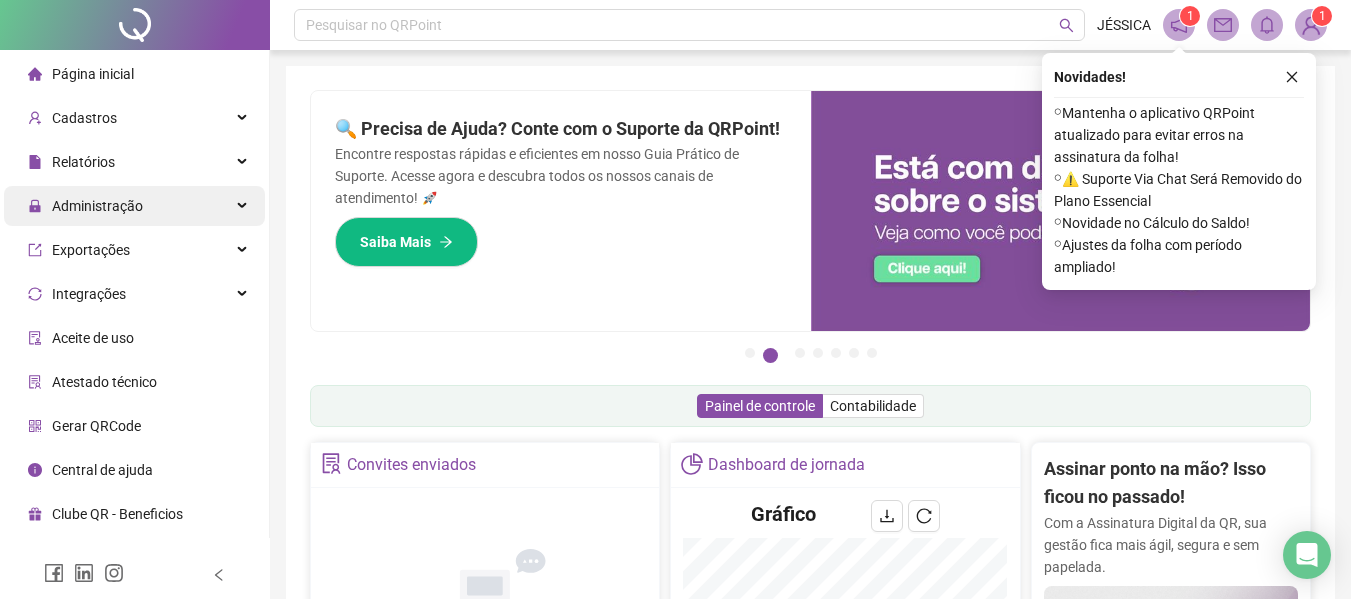 click on "Administração" at bounding box center [97, 206] 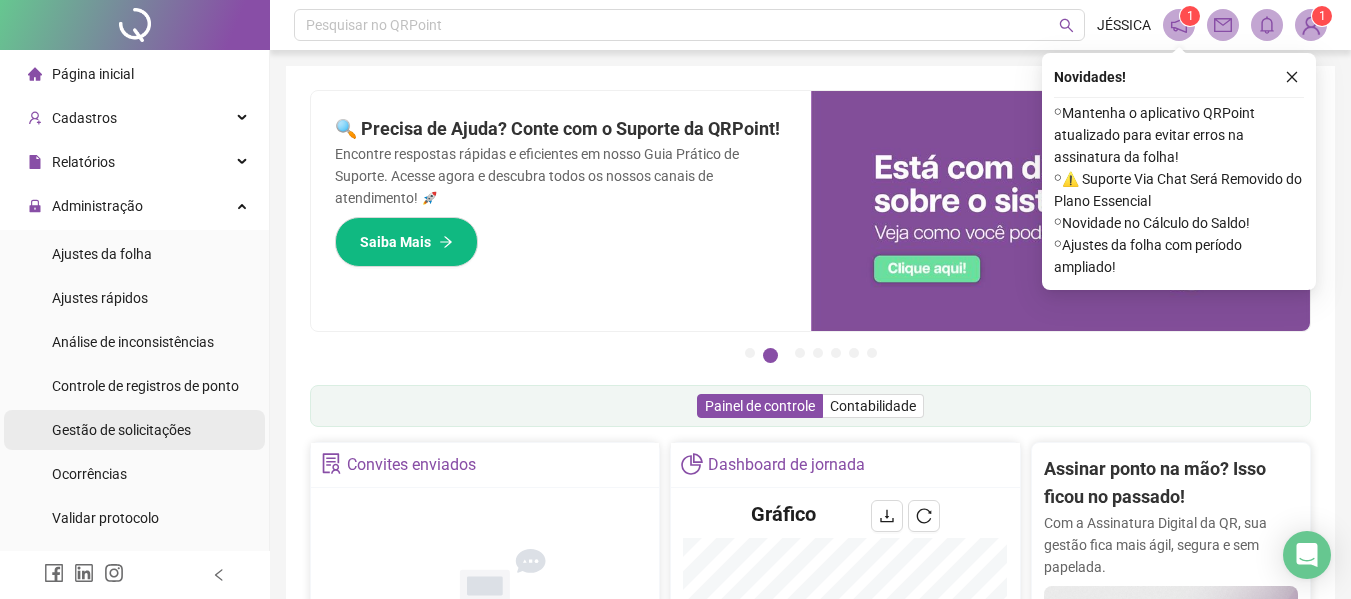 click on "Gestão de solicitações" at bounding box center (121, 430) 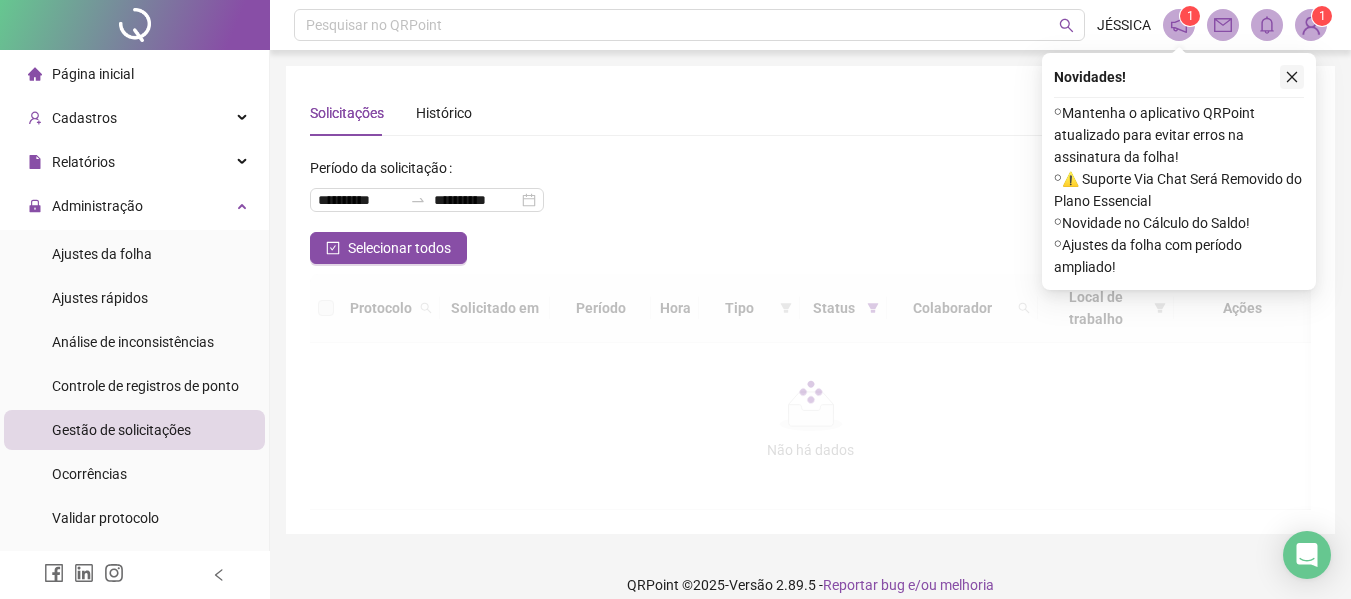 click 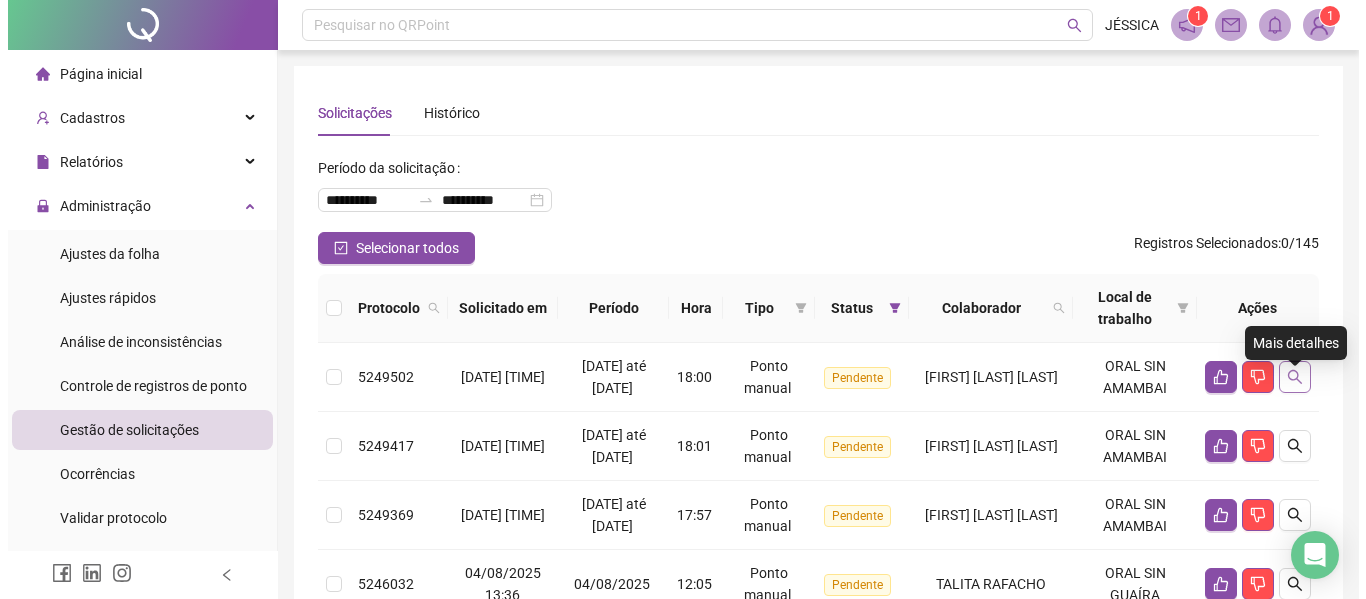 scroll, scrollTop: 100, scrollLeft: 0, axis: vertical 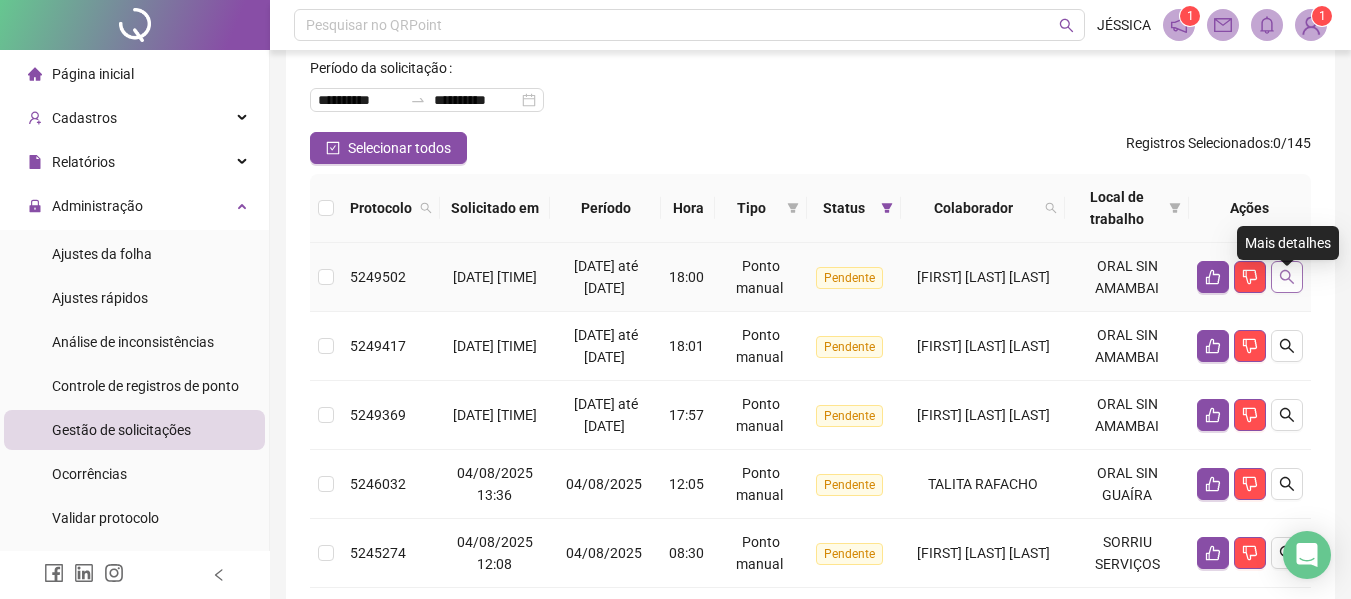 click 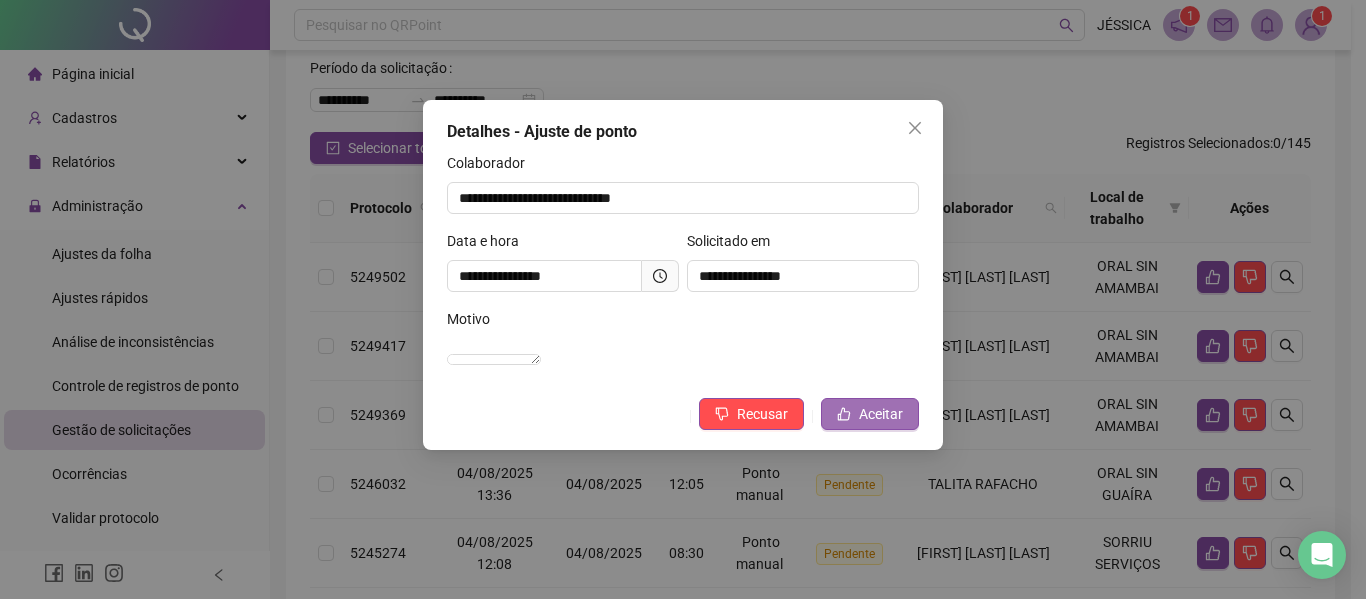 click on "Aceitar" at bounding box center (881, 414) 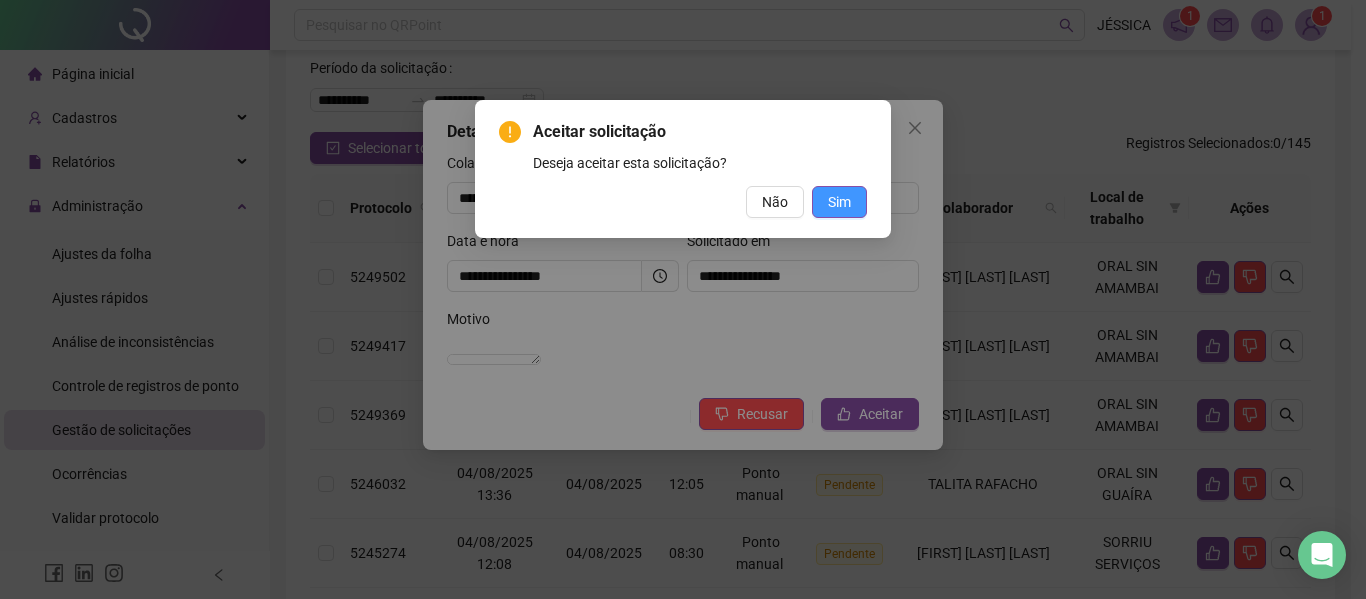 click on "Sim" at bounding box center [839, 202] 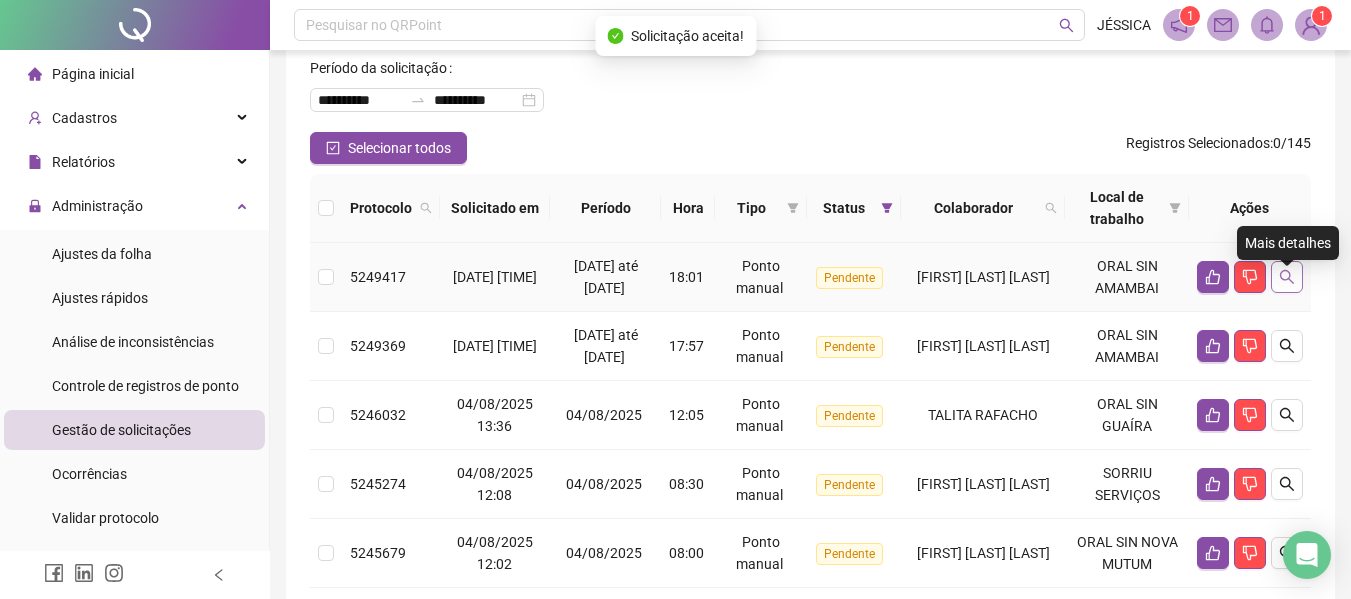 click 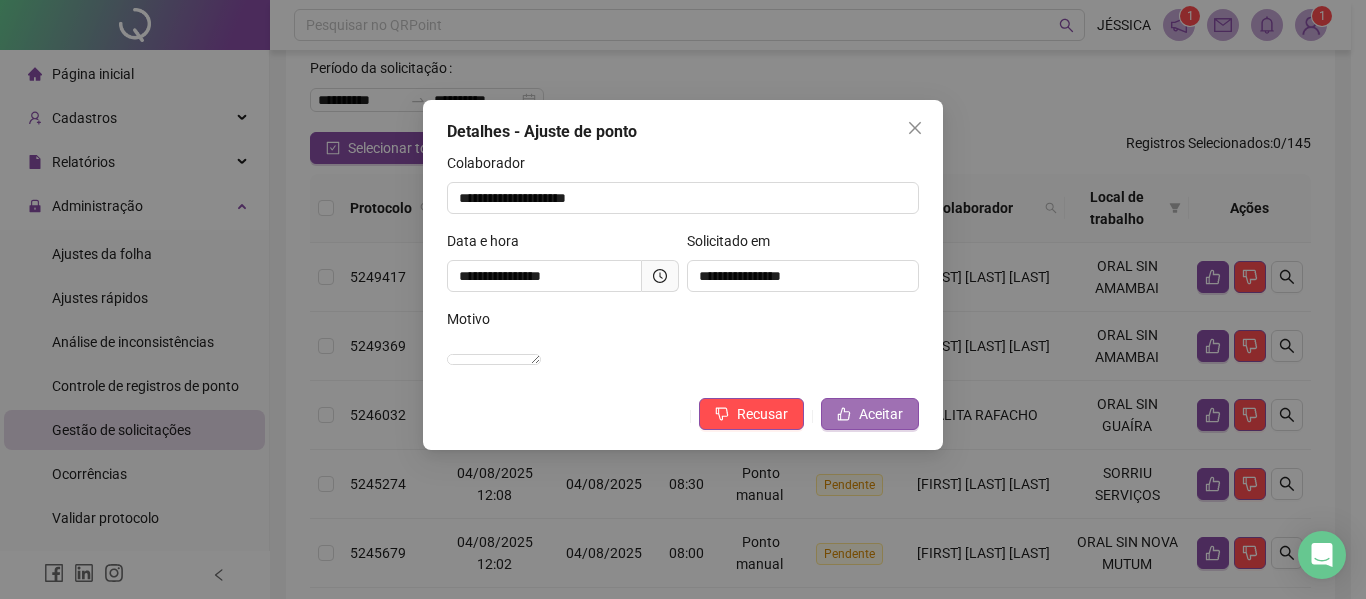 click on "Aceitar" at bounding box center [881, 414] 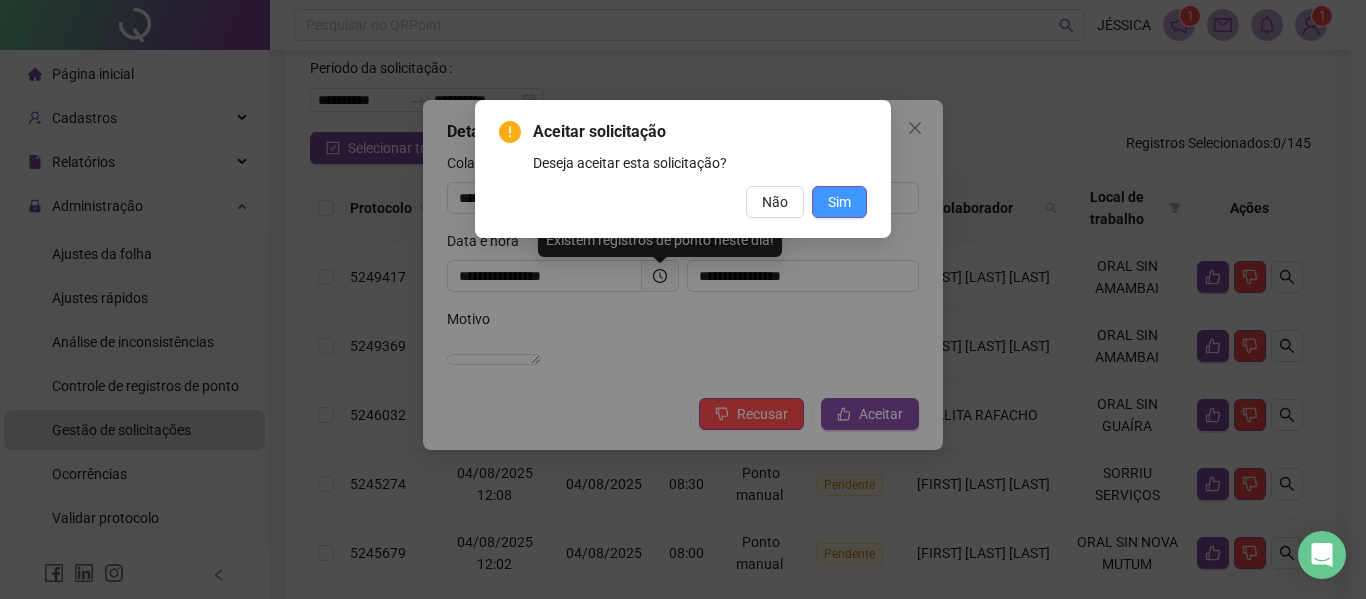 click on "Sim" at bounding box center (839, 202) 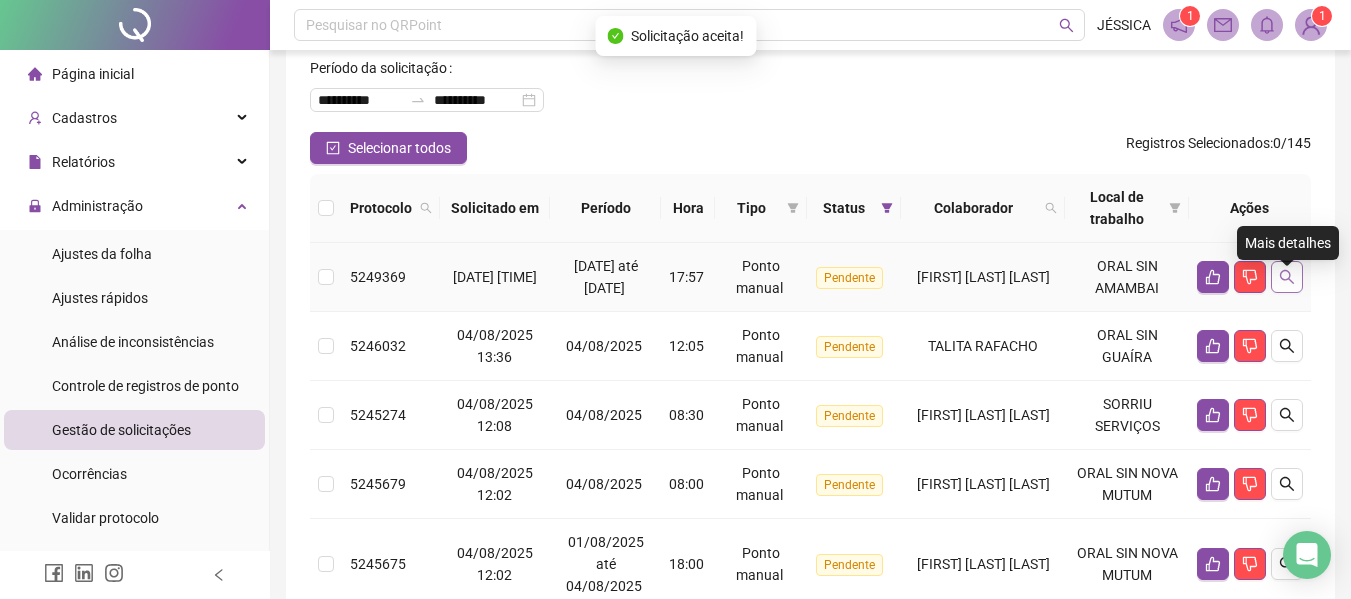 click 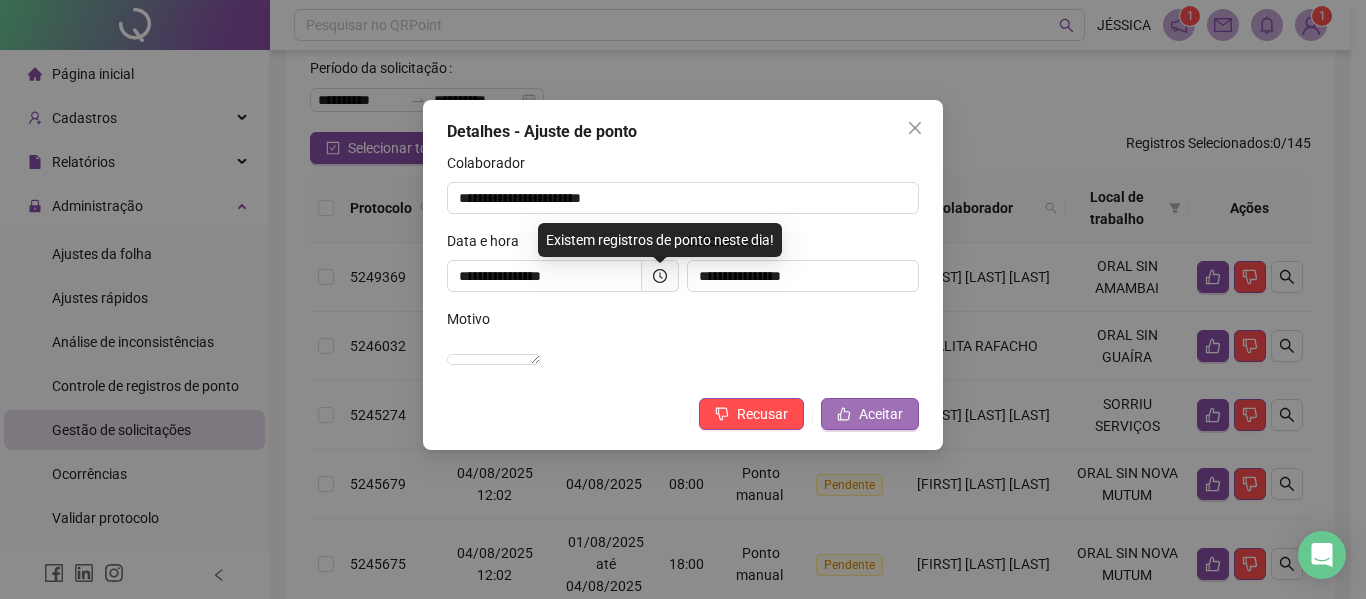 click on "Aceitar" at bounding box center (881, 414) 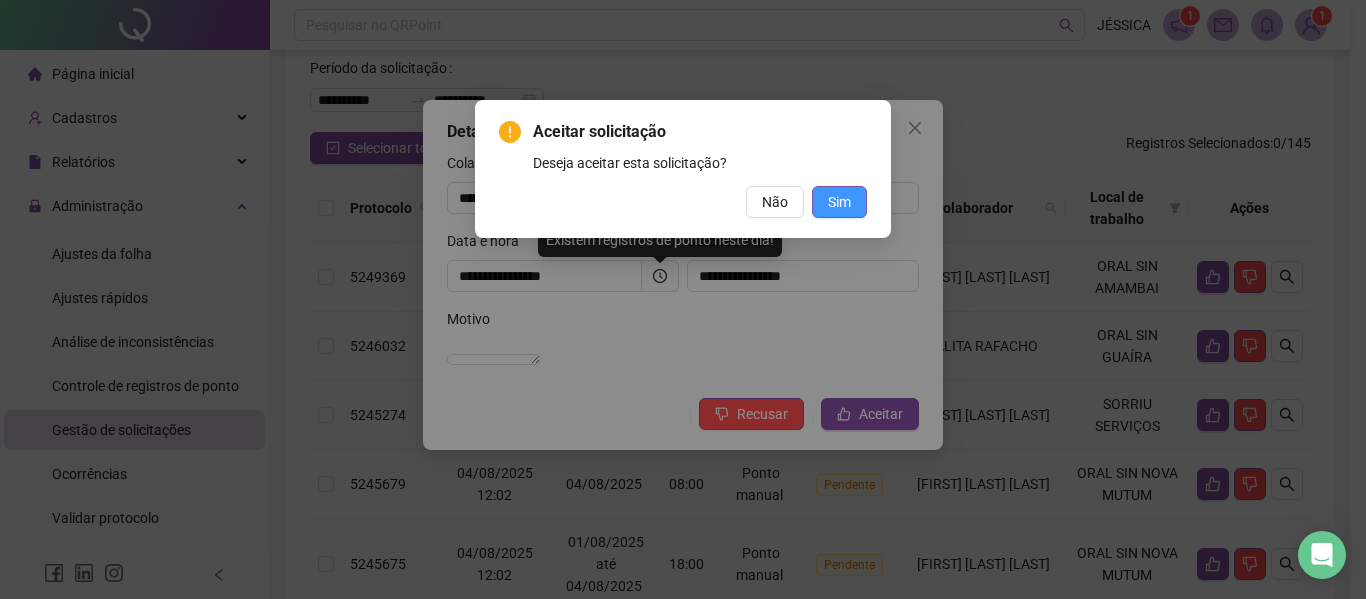click on "Sim" at bounding box center (839, 202) 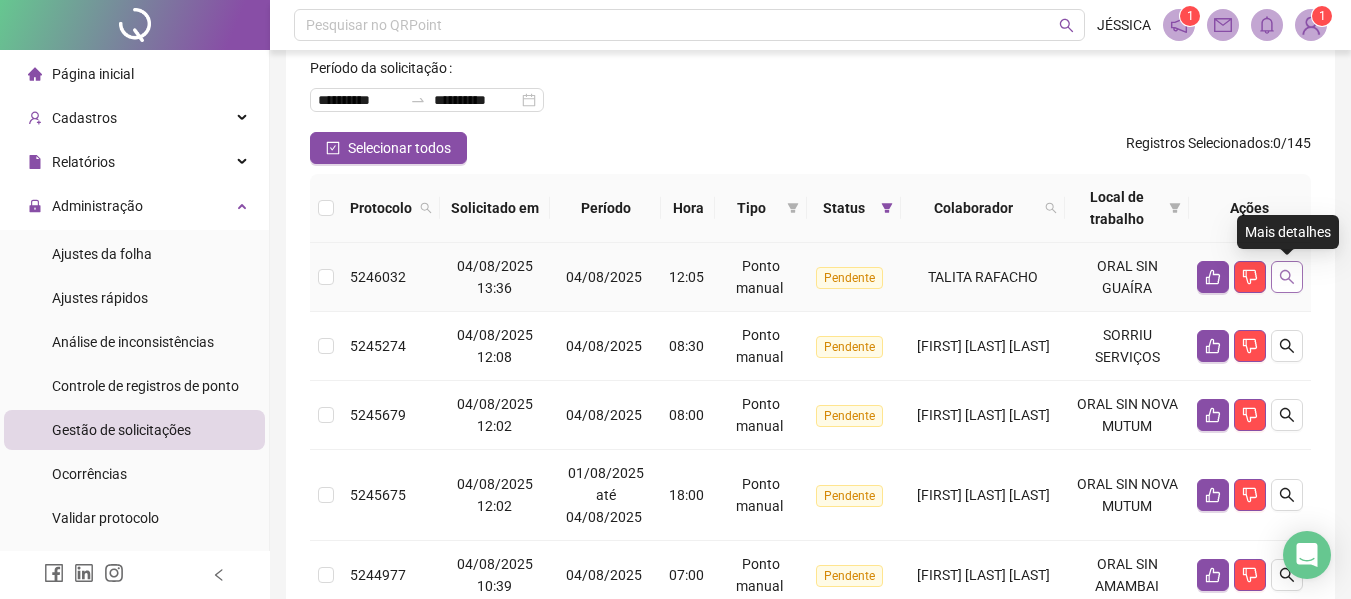 click at bounding box center [1287, 277] 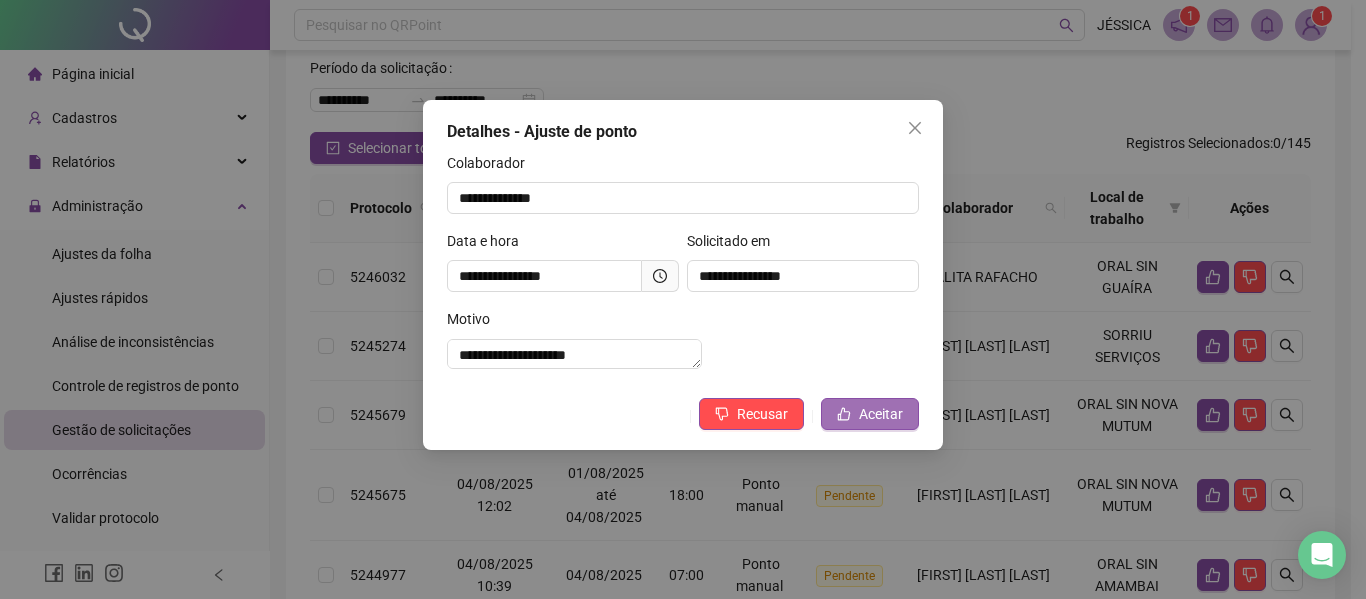 click on "Aceitar" at bounding box center [881, 414] 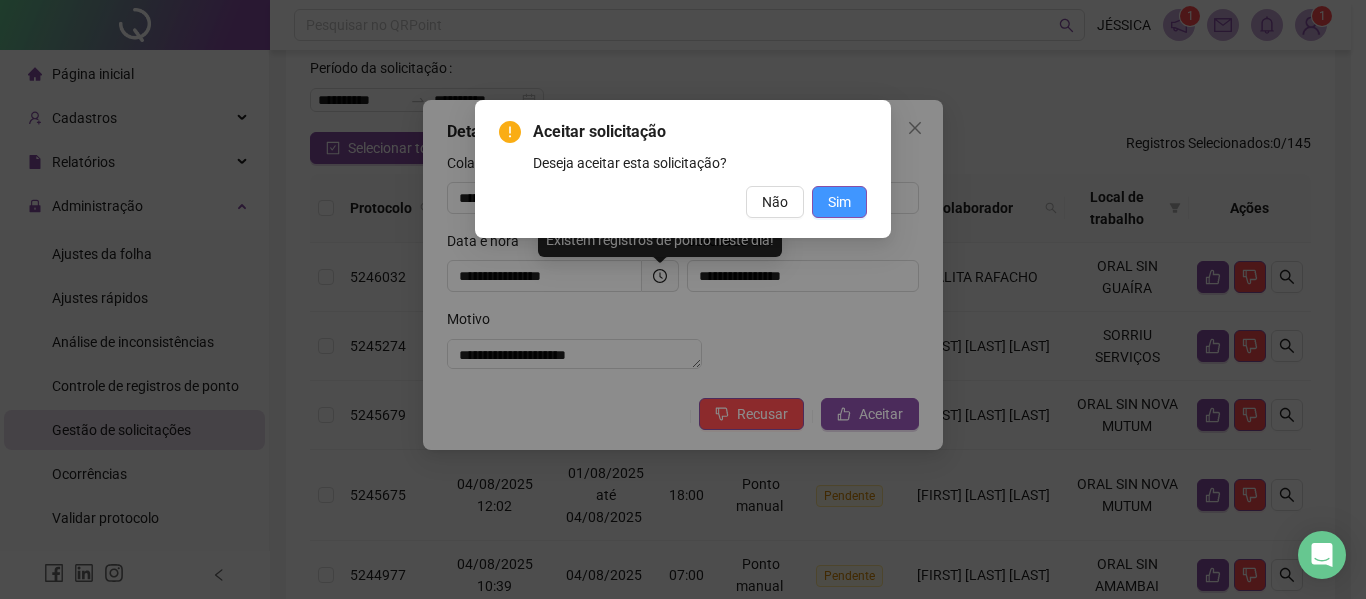 click on "Sim" at bounding box center [839, 202] 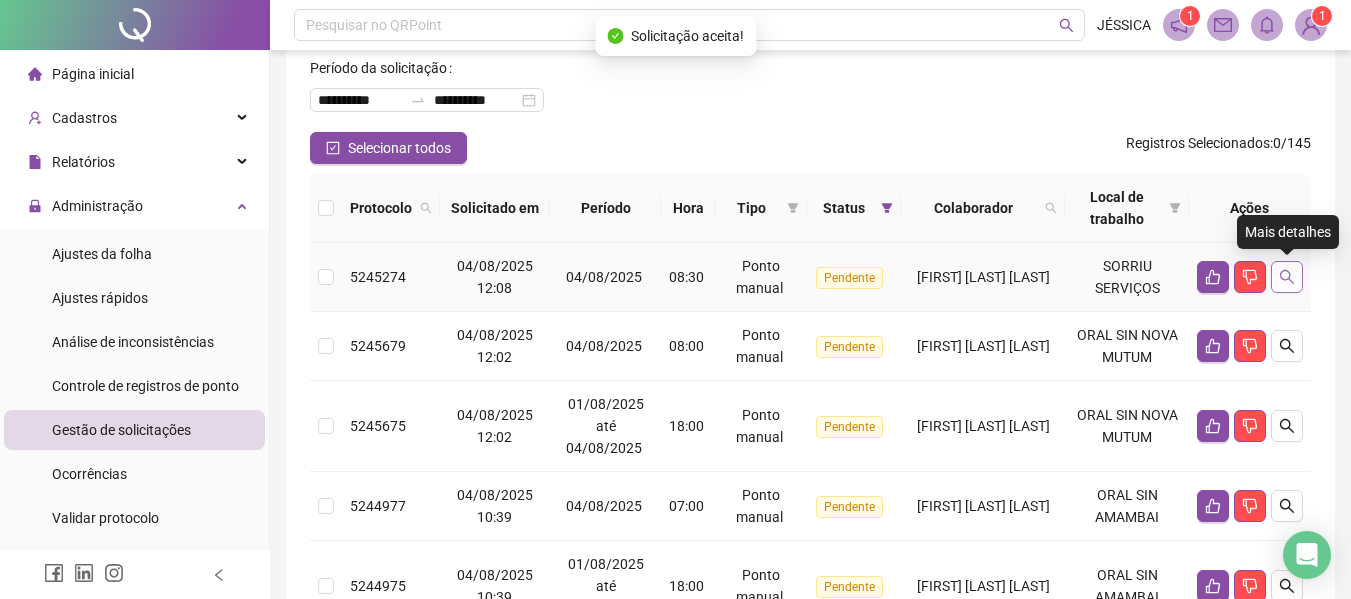 click 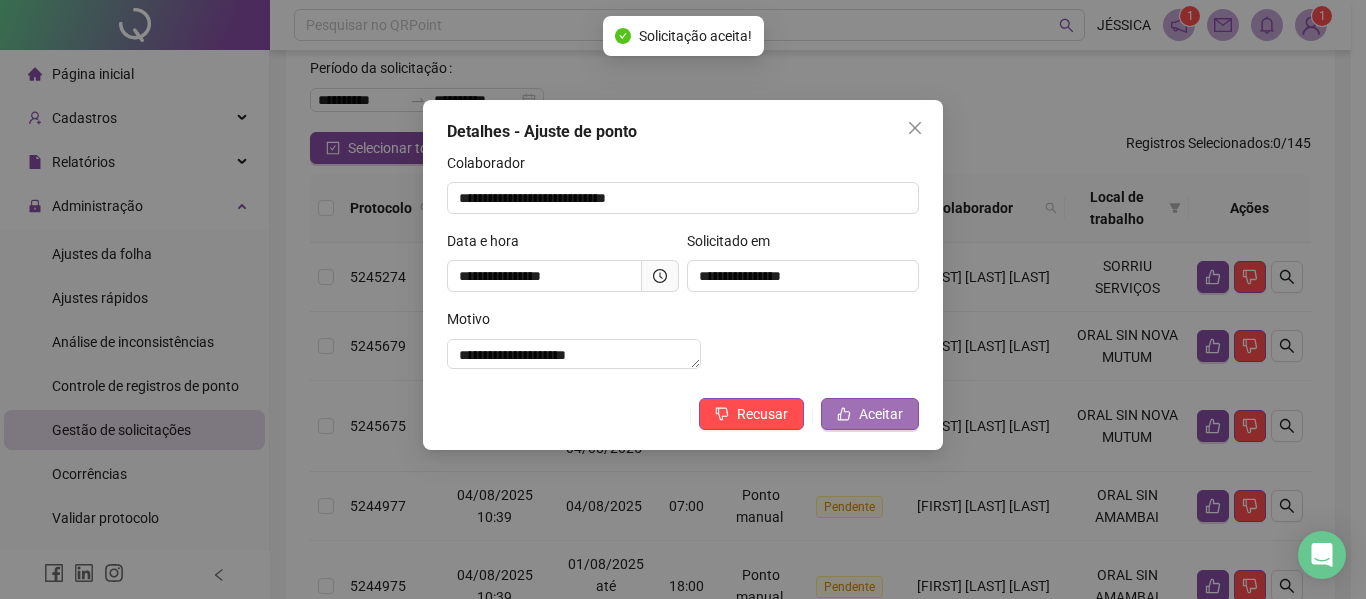 click on "Aceitar" at bounding box center [881, 414] 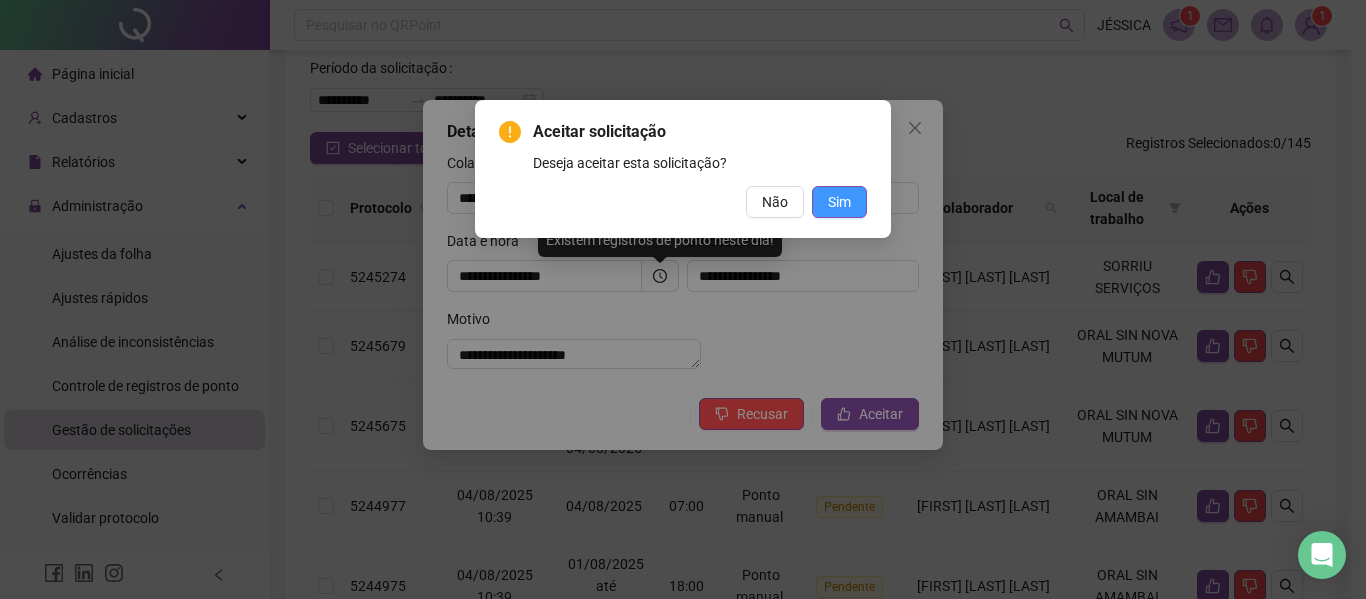 click on "Sim" at bounding box center (839, 202) 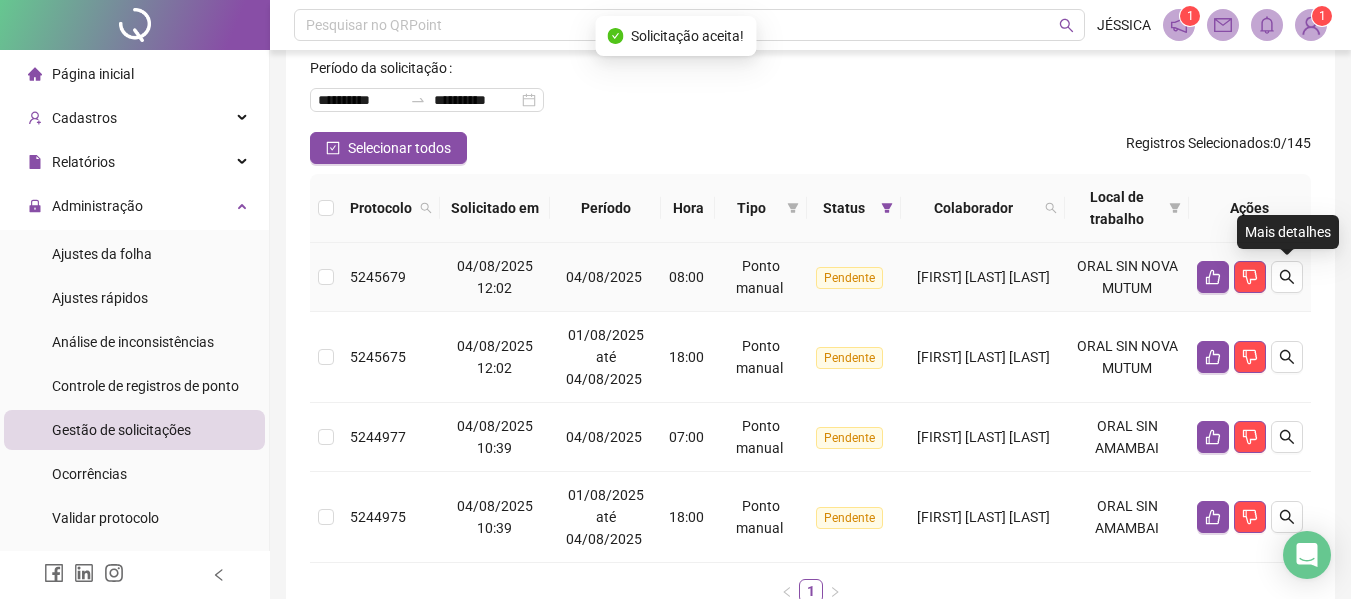 click 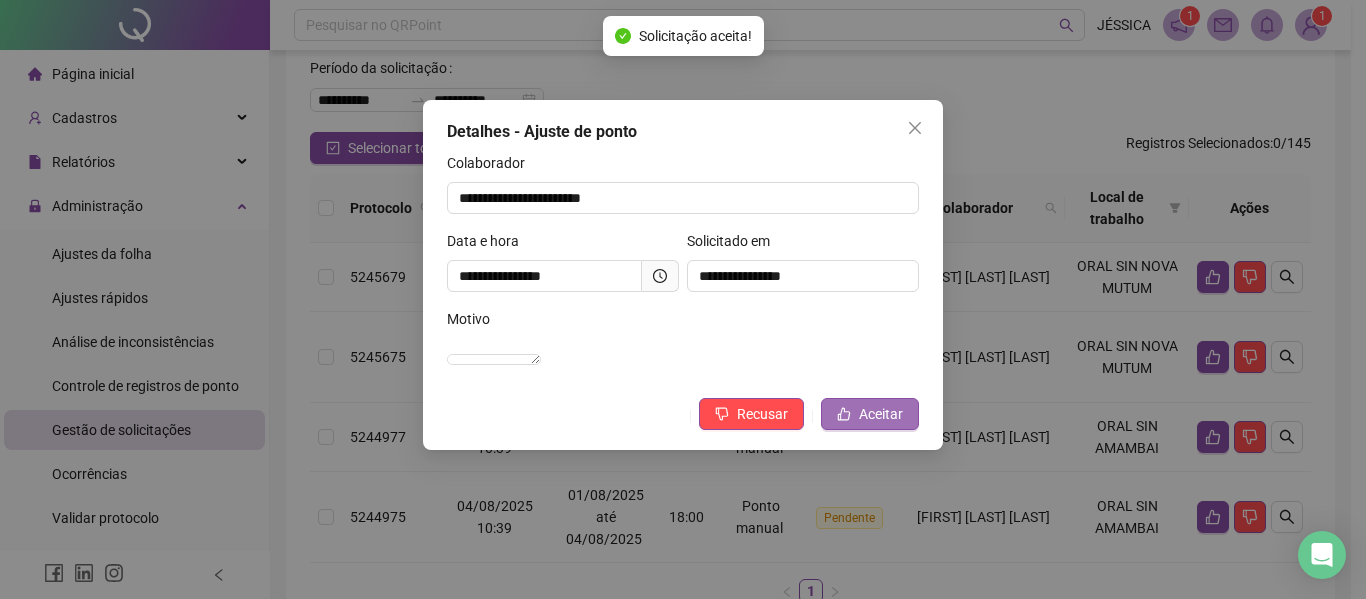 click on "Aceitar" at bounding box center [881, 414] 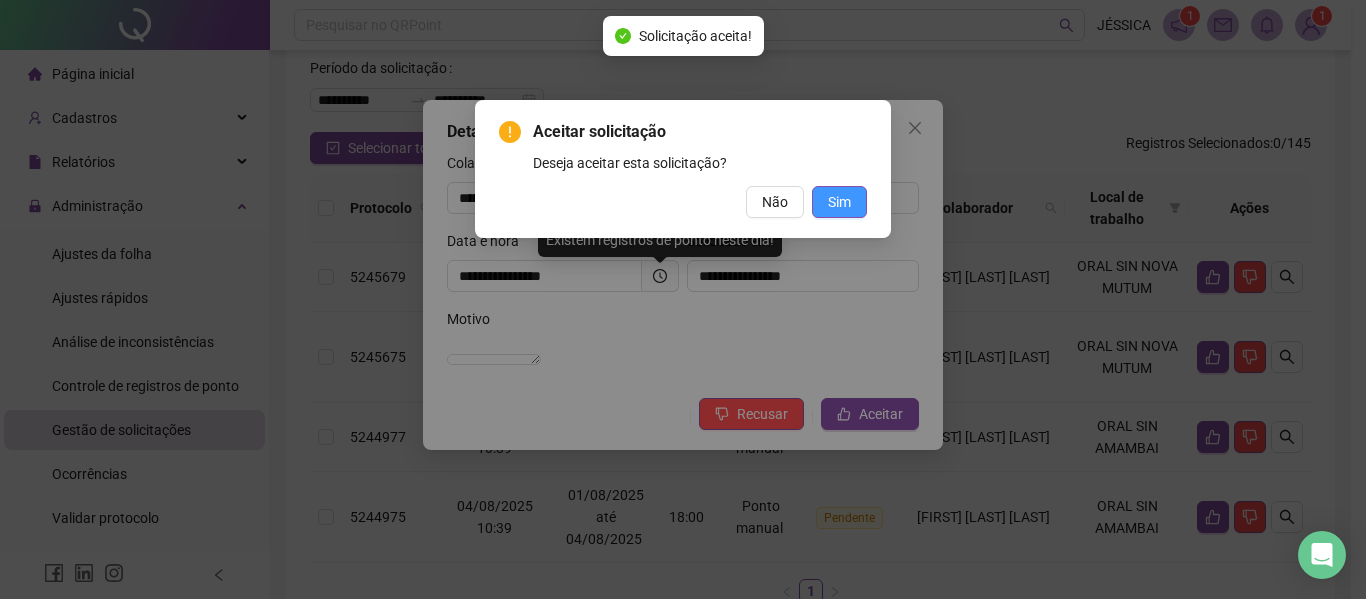click on "Sim" at bounding box center [839, 202] 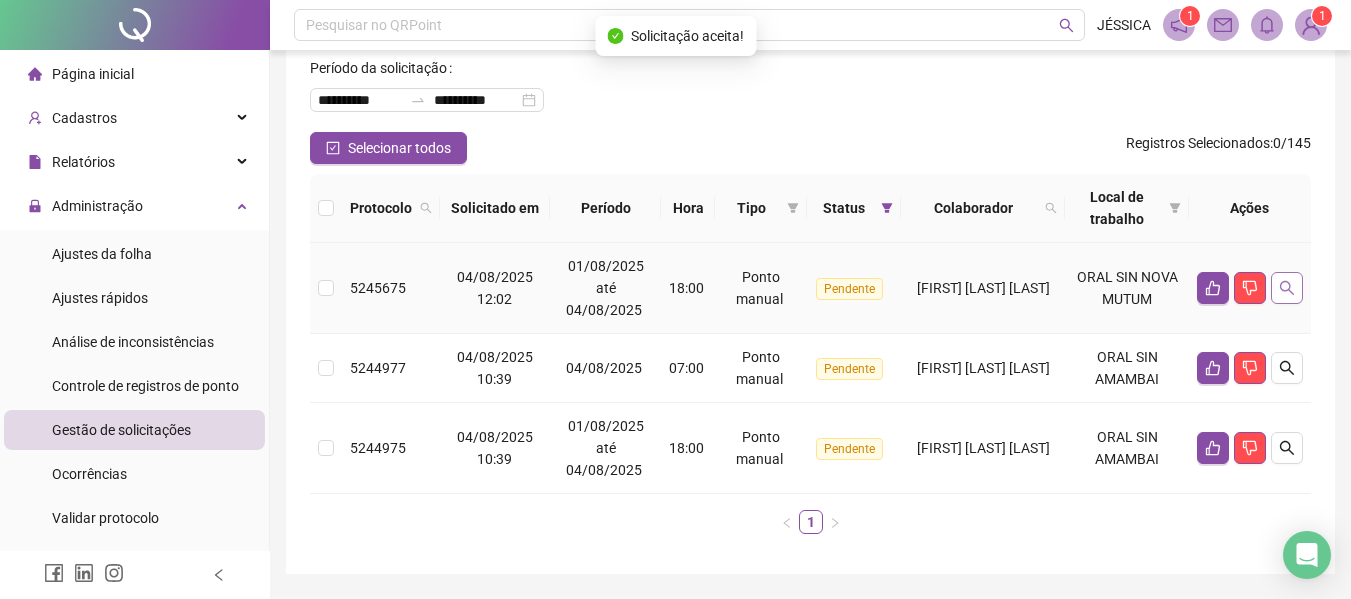 click 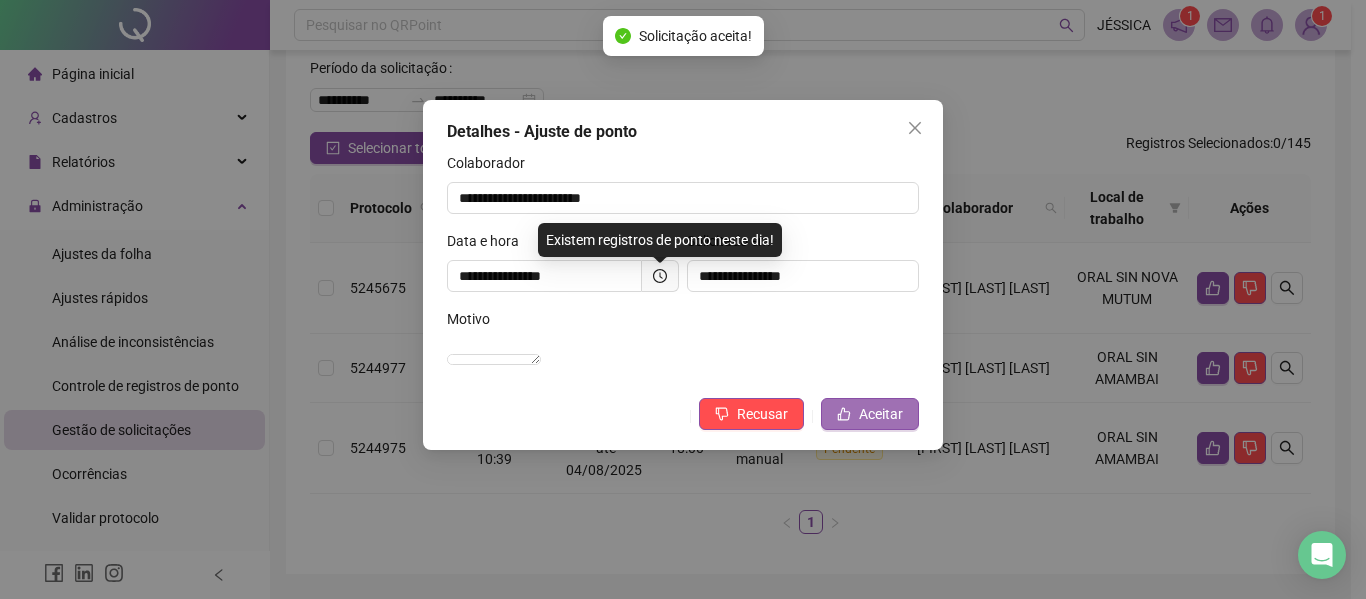 click on "Aceitar" at bounding box center (881, 414) 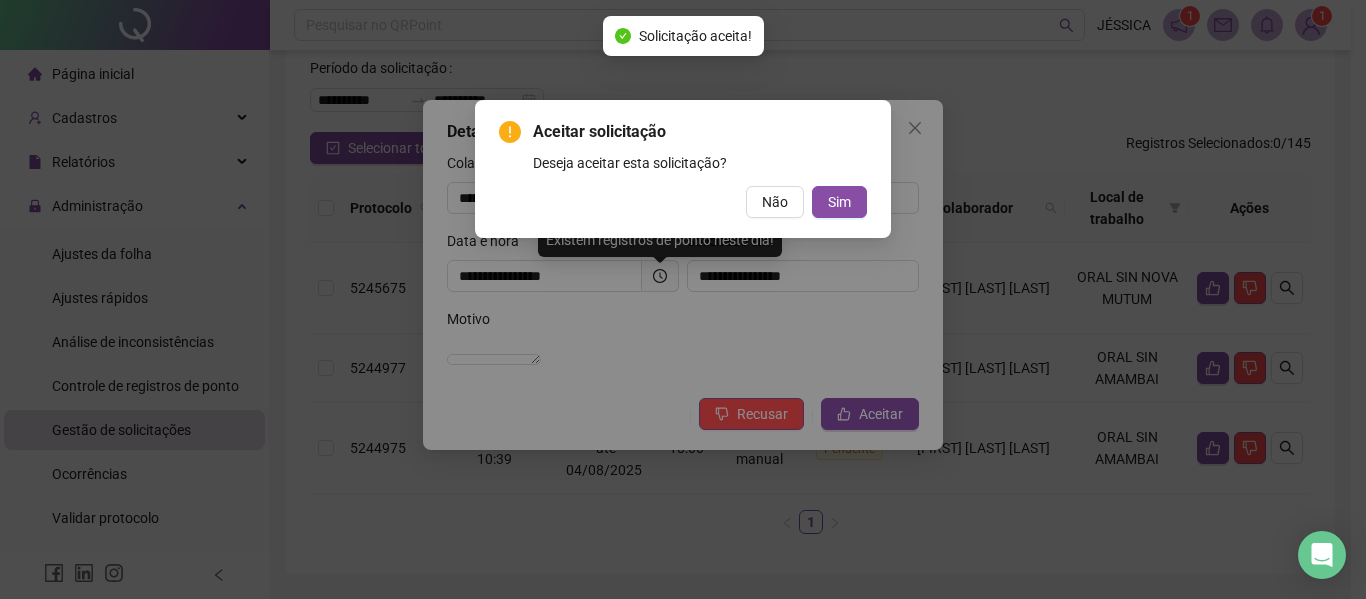 click on "Aceitar solicitação Deseja aceitar esta solicitação? Não Sim" at bounding box center (683, 169) 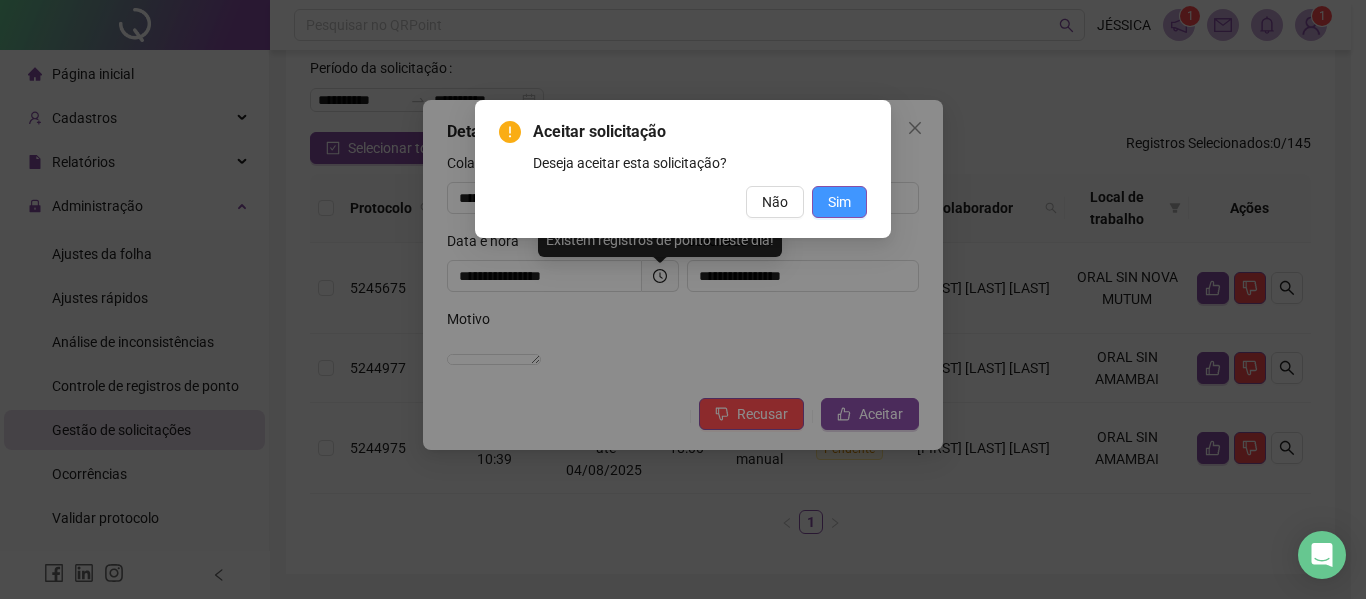 click on "Sim" at bounding box center [839, 202] 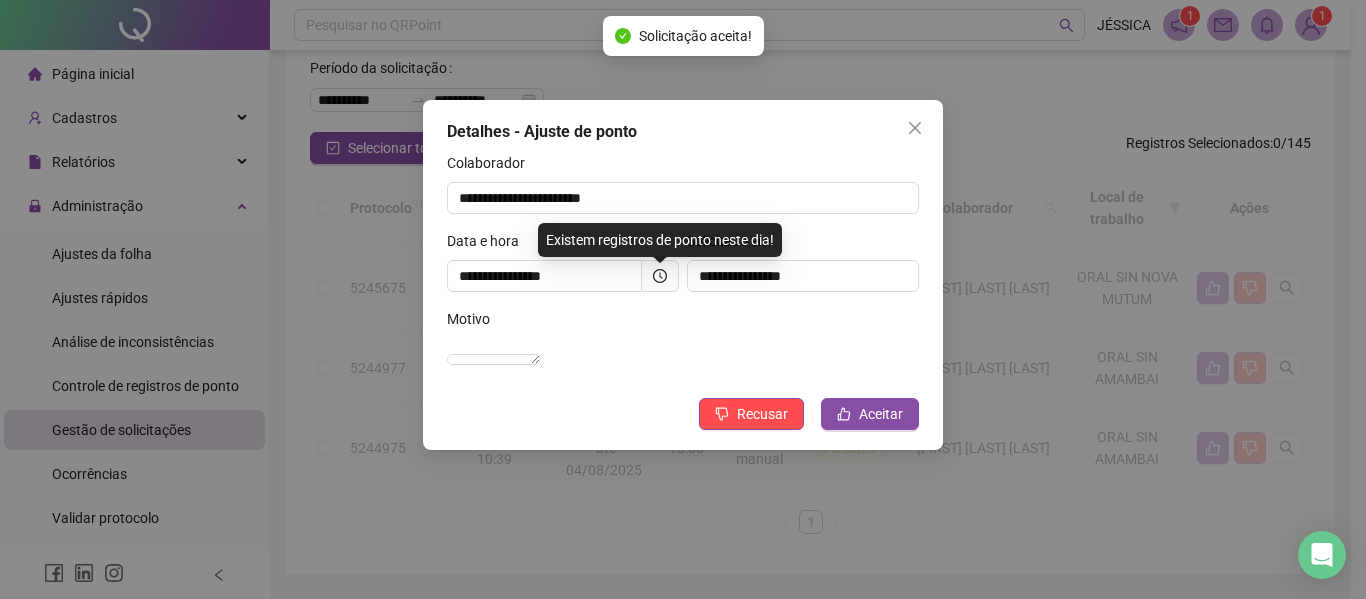 scroll, scrollTop: 70, scrollLeft: 0, axis: vertical 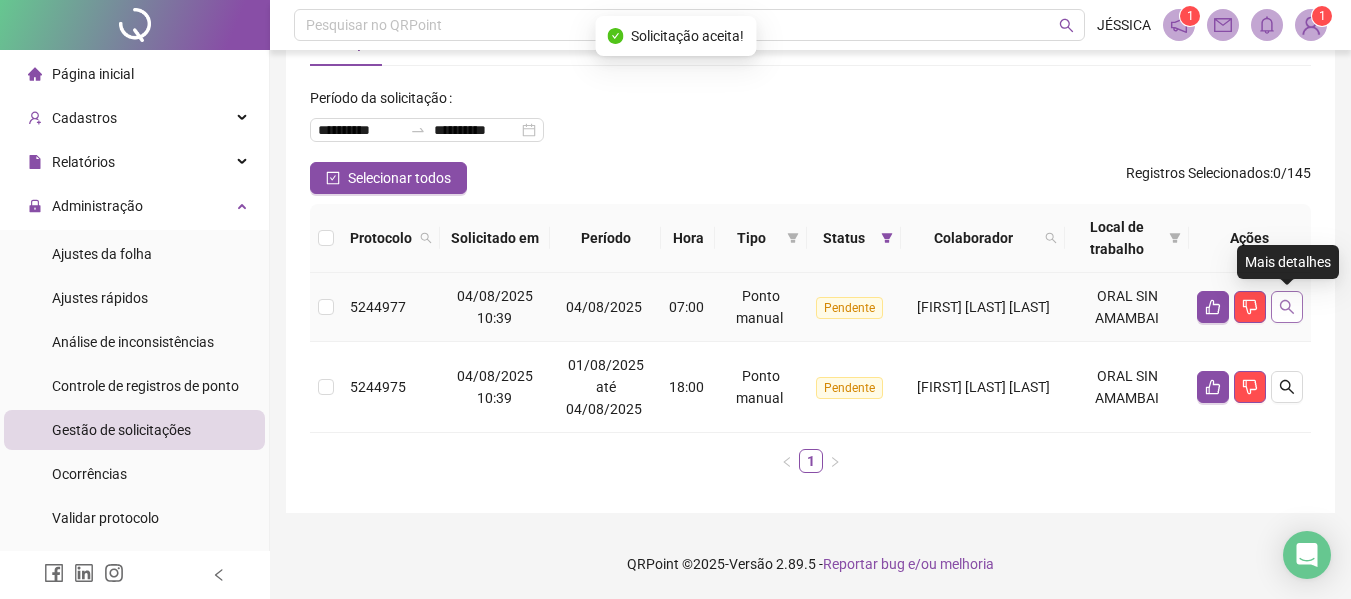 click 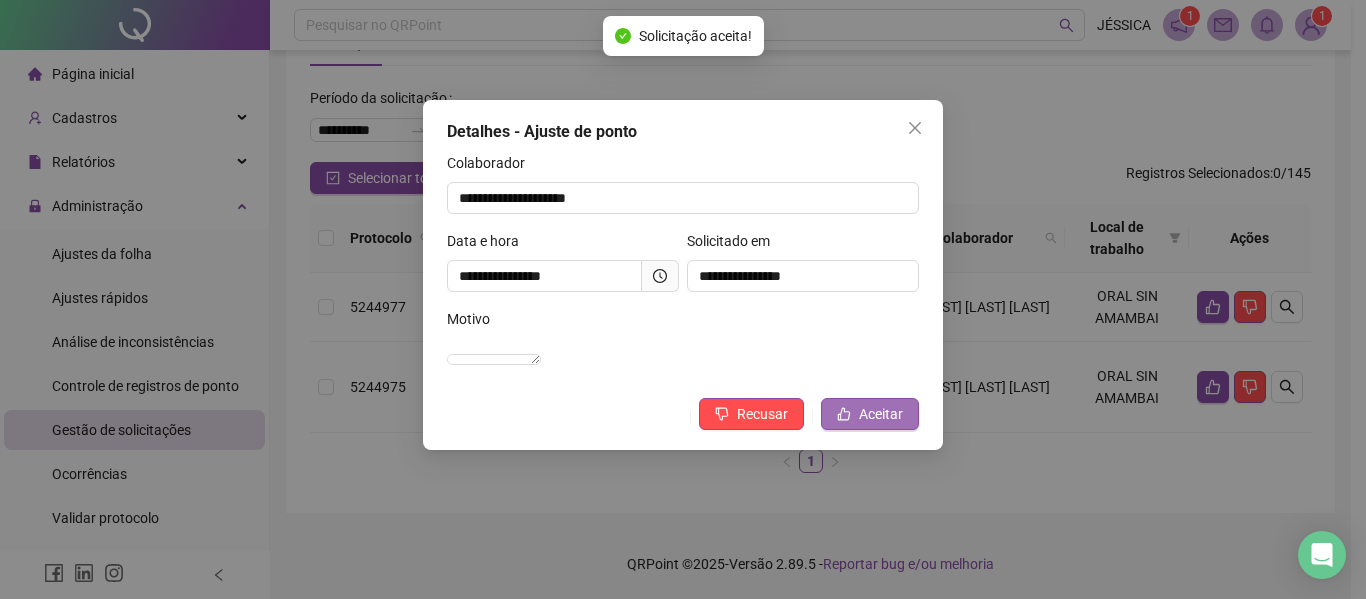 click on "Aceitar" at bounding box center [881, 414] 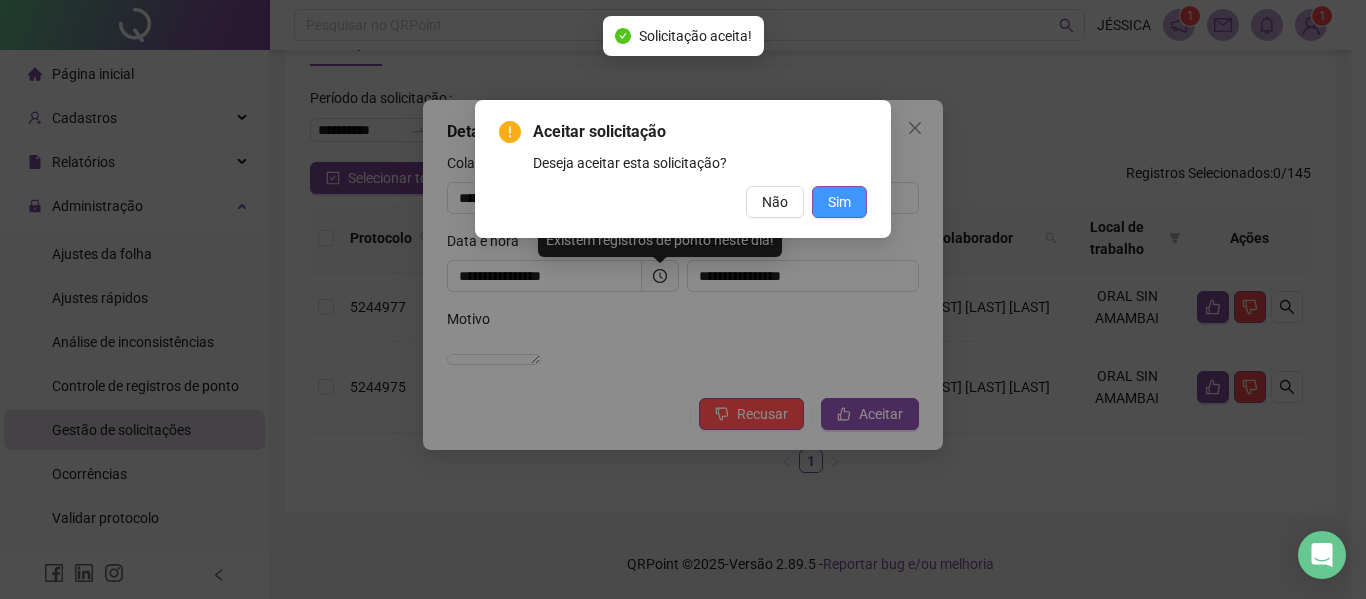 click on "Sim" at bounding box center (839, 202) 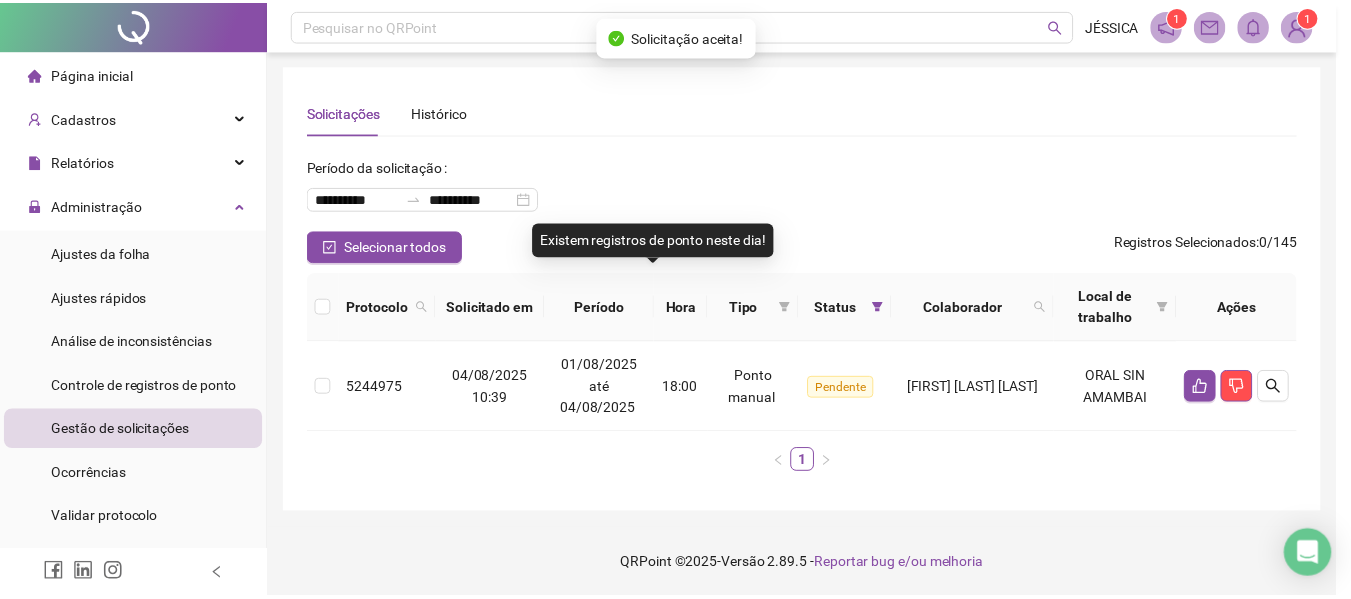 scroll, scrollTop: 1, scrollLeft: 0, axis: vertical 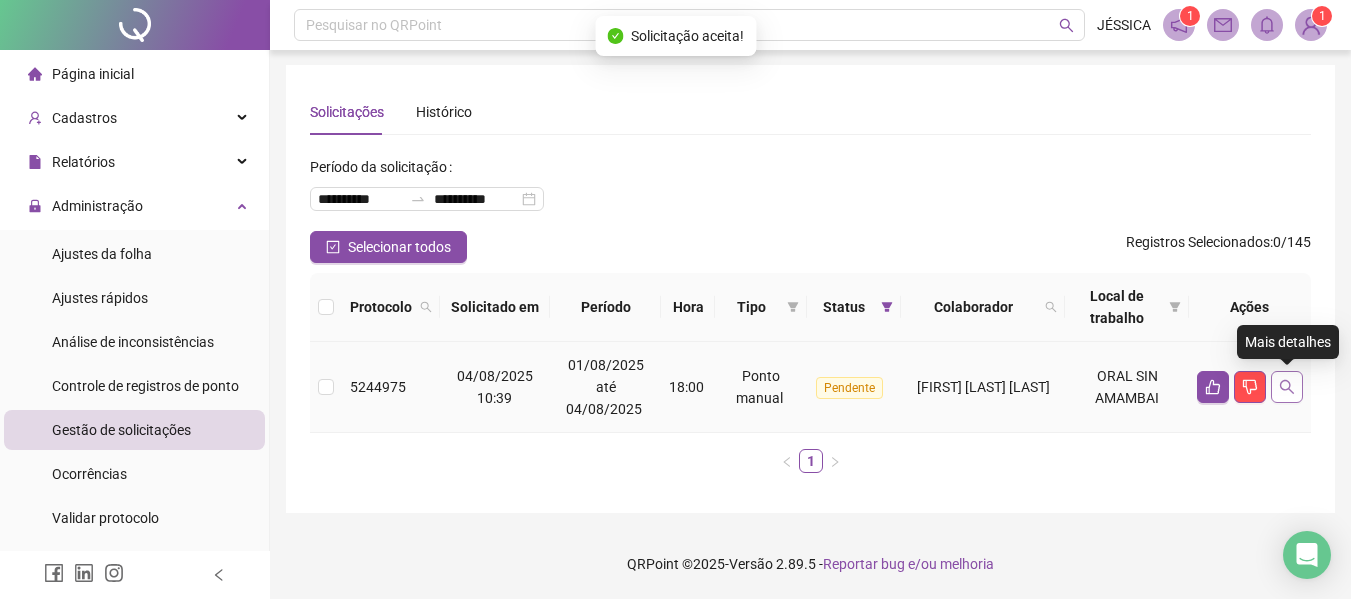 click at bounding box center [1287, 387] 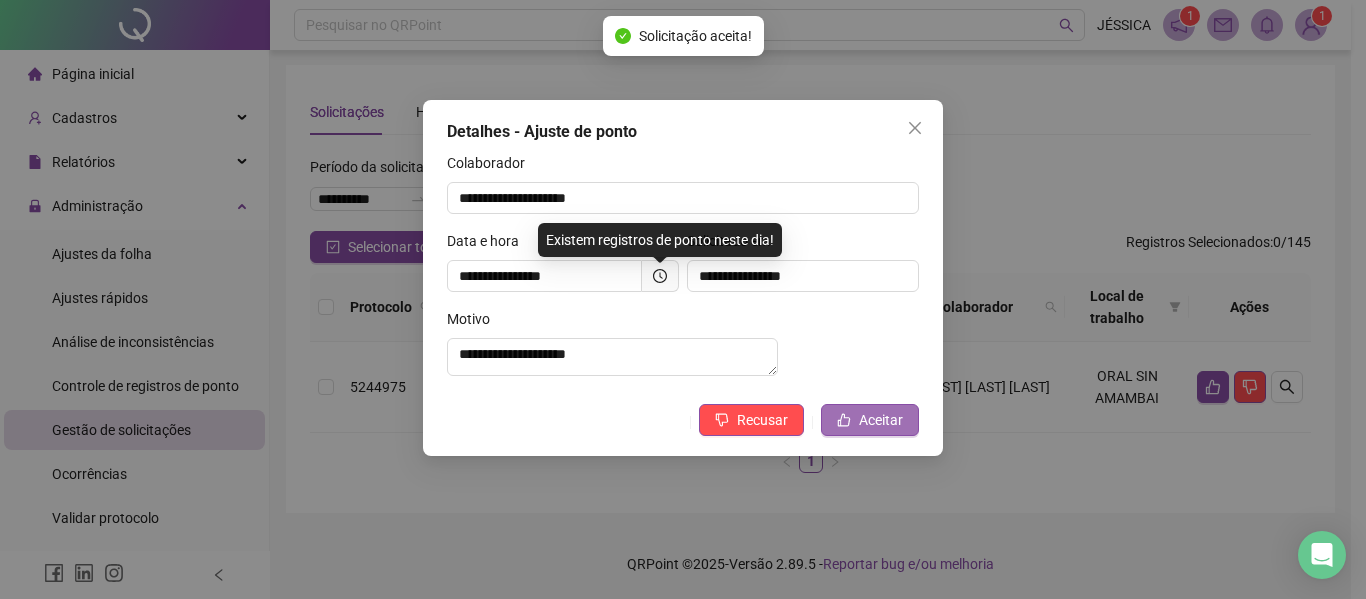 click on "Aceitar" at bounding box center (881, 420) 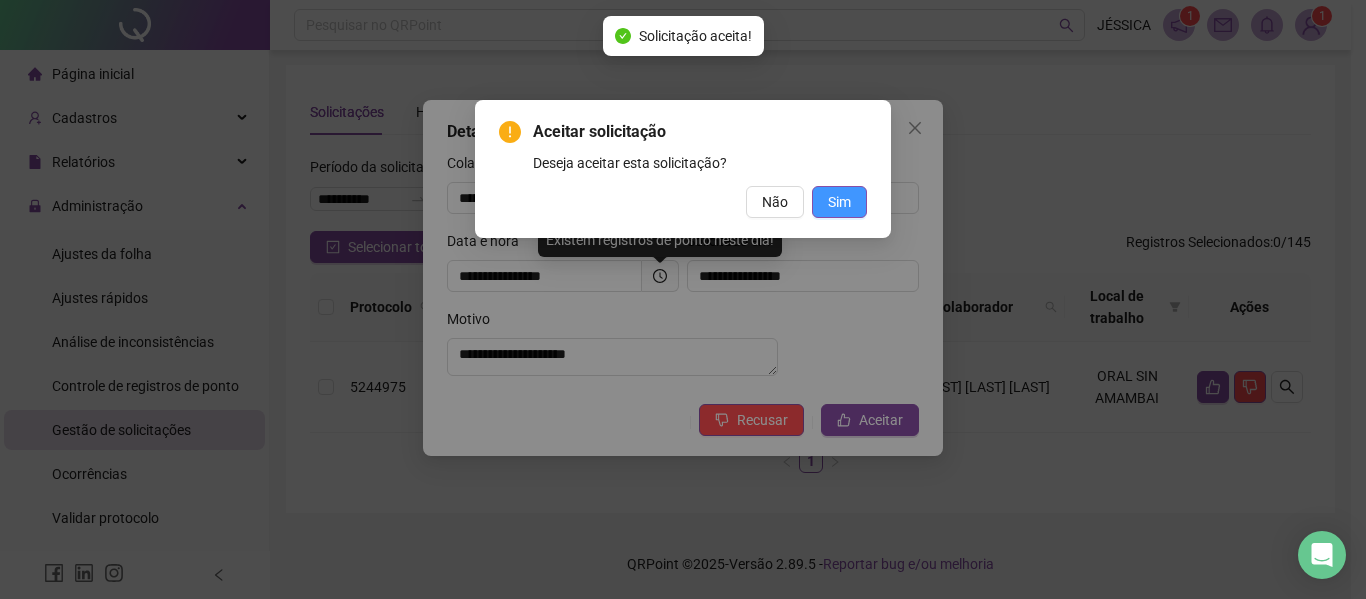click on "Sim" at bounding box center [839, 202] 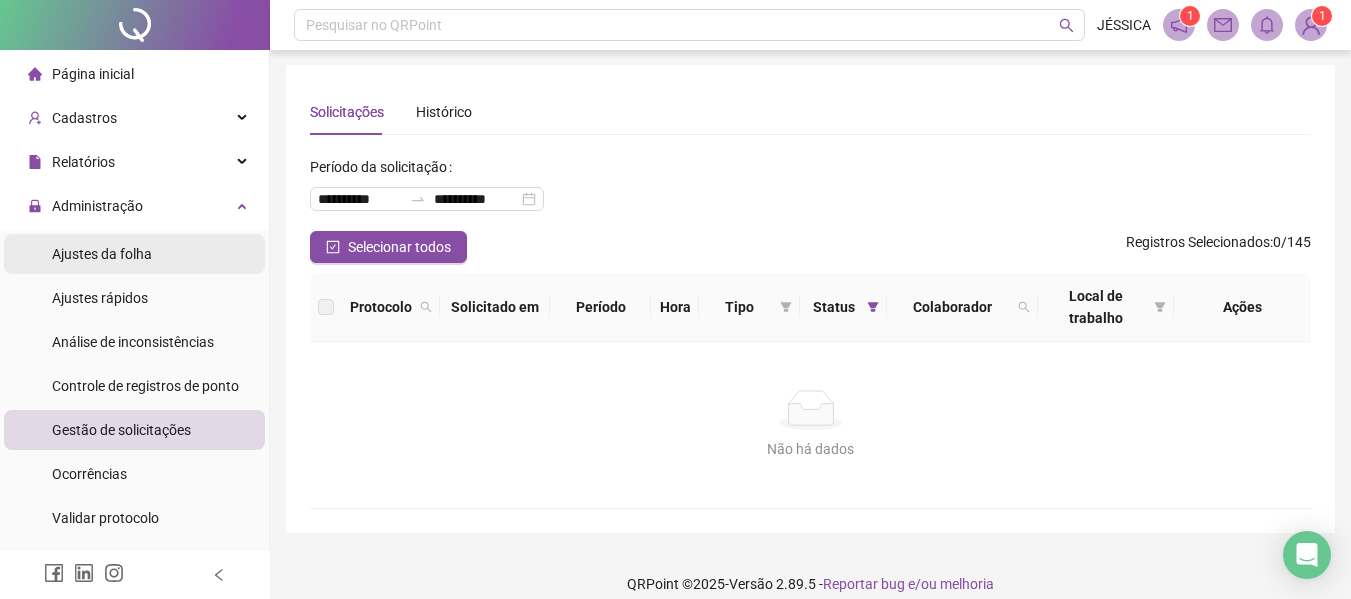 click on "Ajustes da folha" at bounding box center [102, 254] 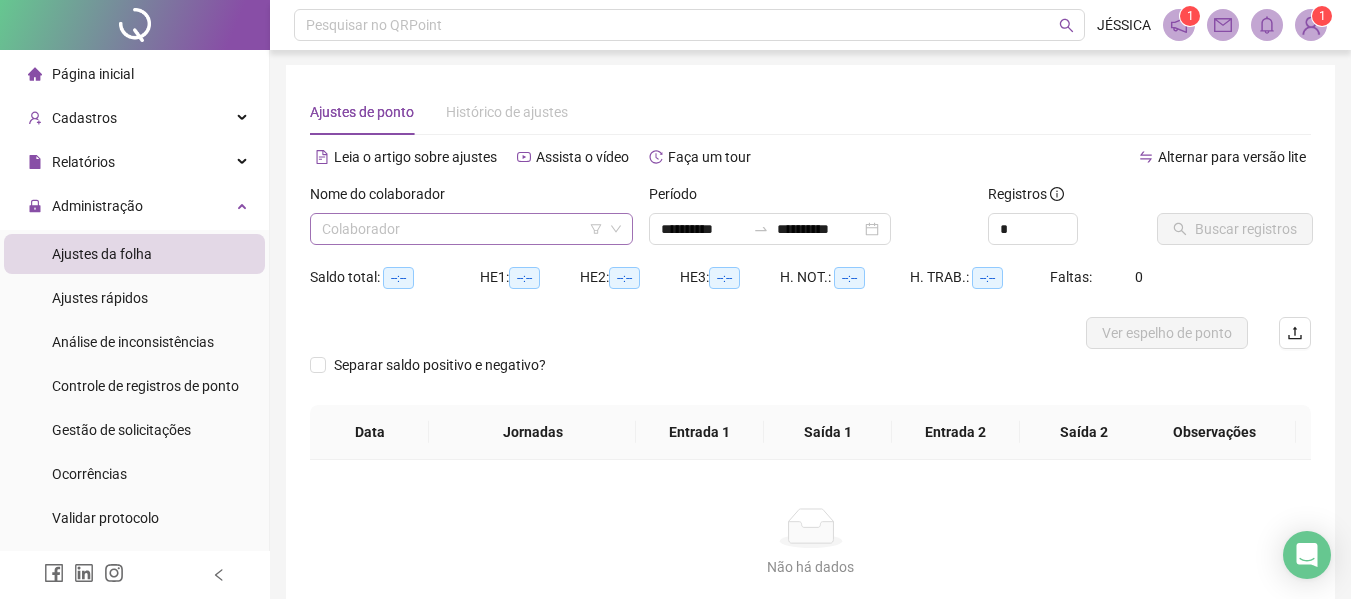 click at bounding box center (462, 229) 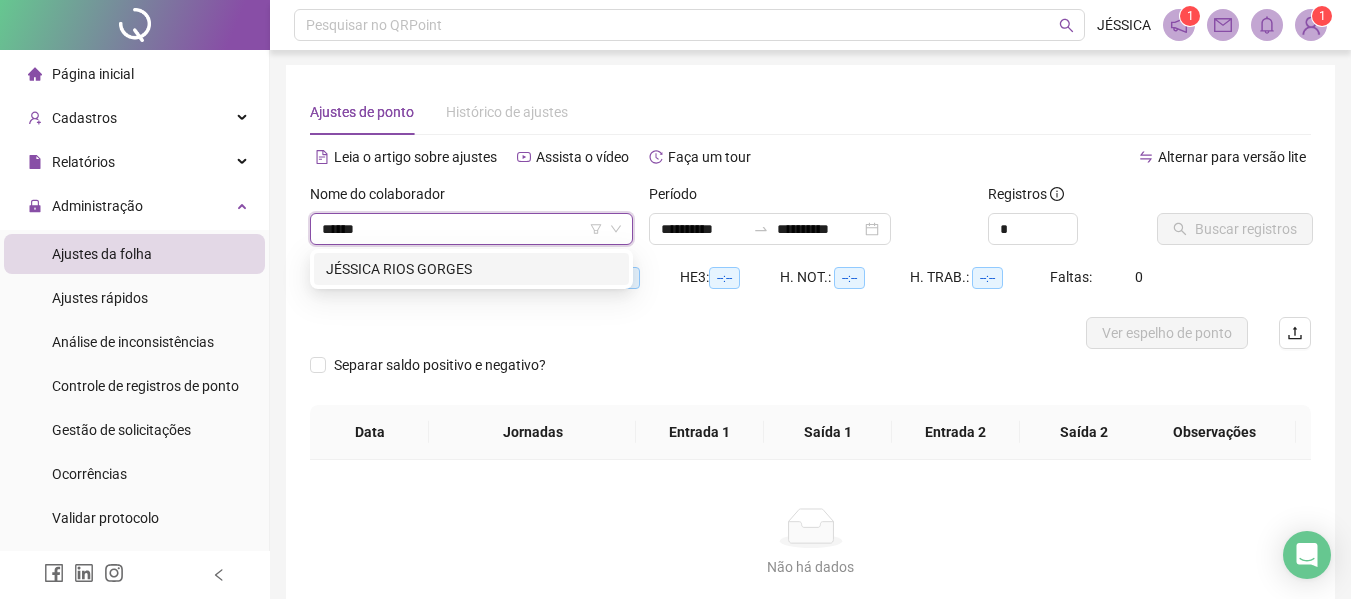 type on "*******" 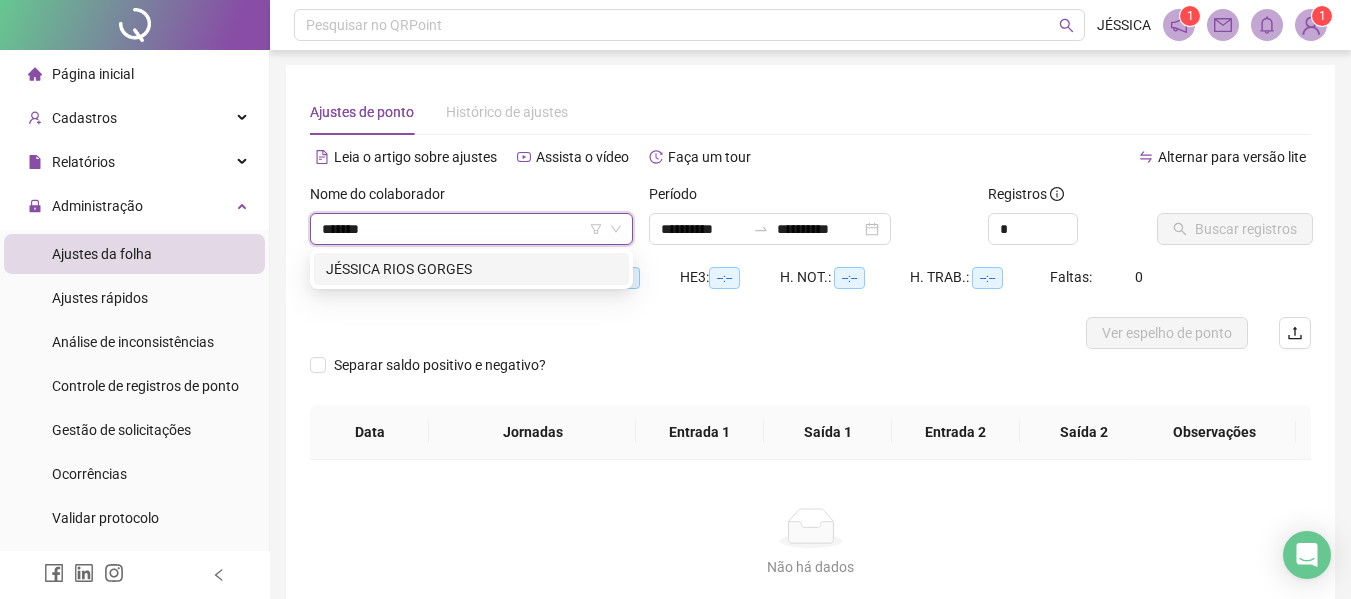 click on "JÉSSICA RIOS GORGES" at bounding box center [471, 269] 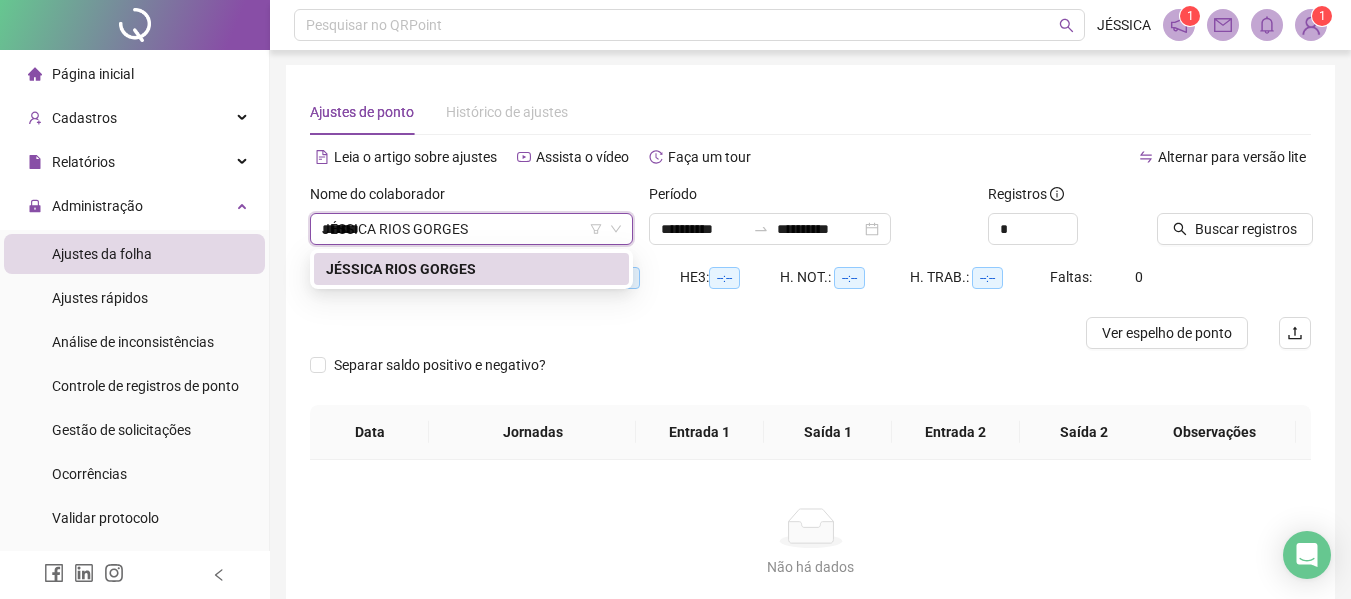 type 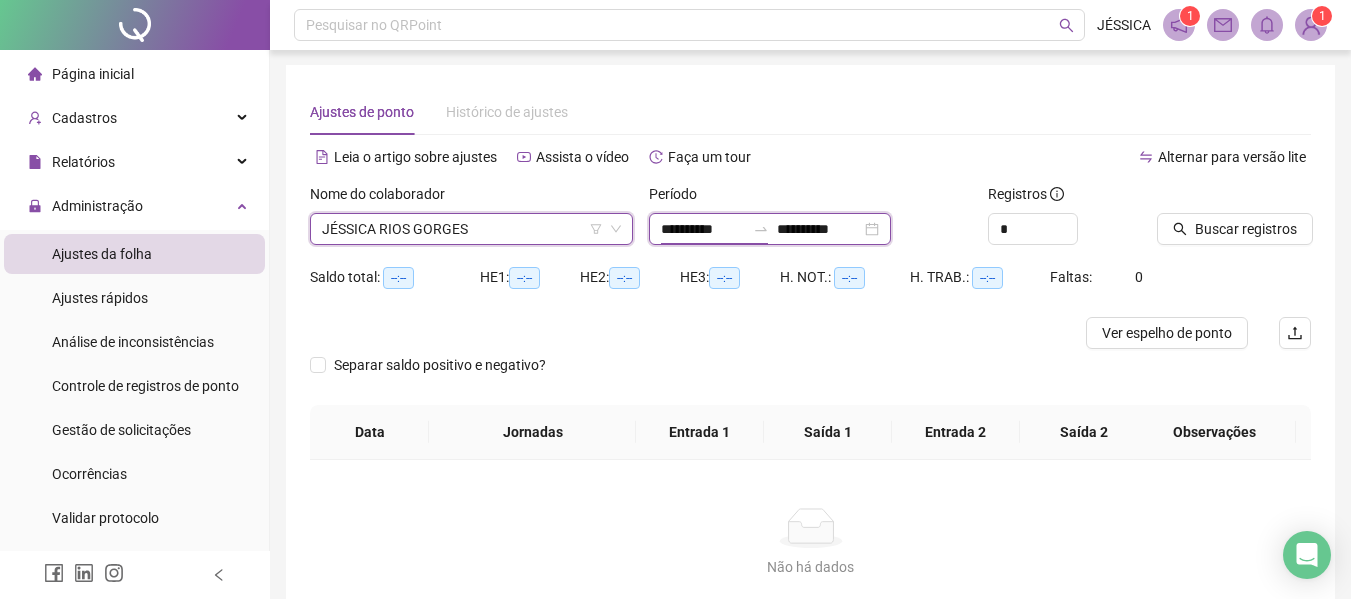 click on "**********" at bounding box center [703, 229] 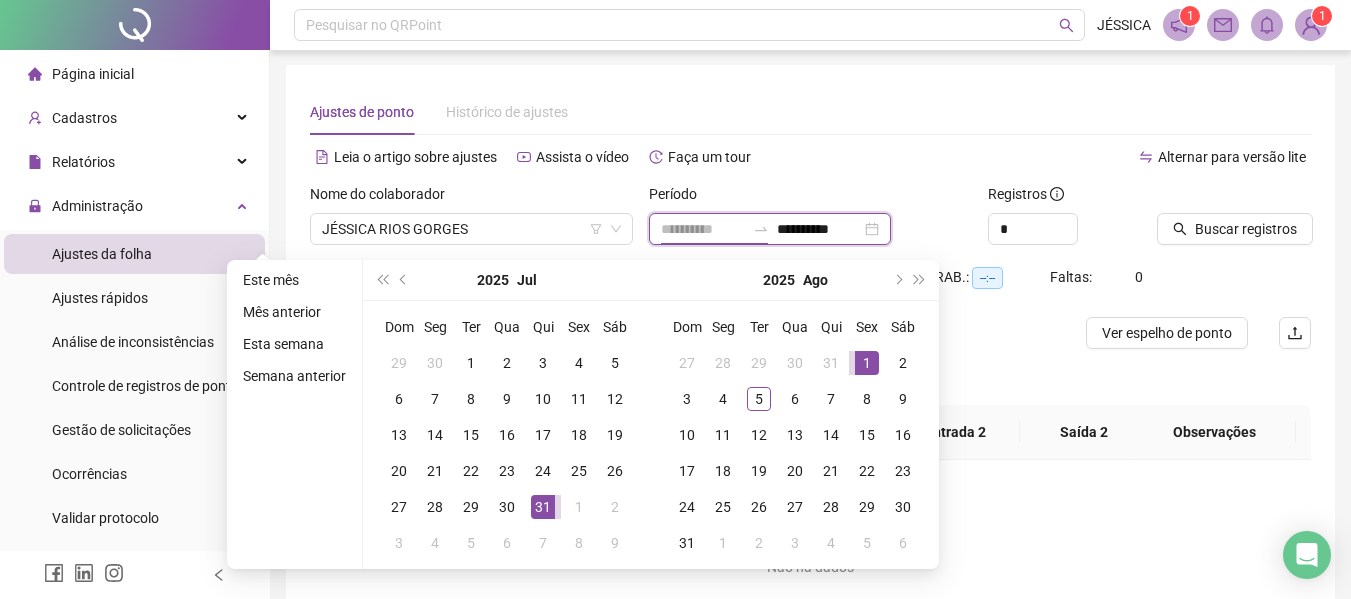 type on "**********" 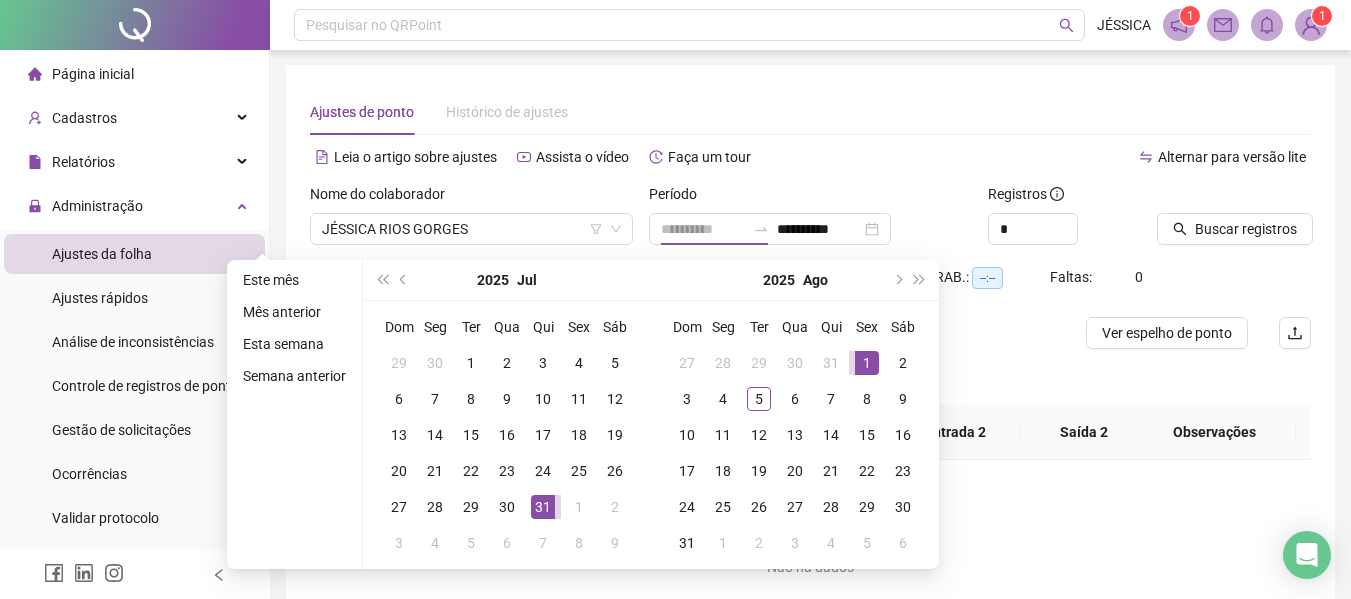 click on "1" at bounding box center (867, 363) 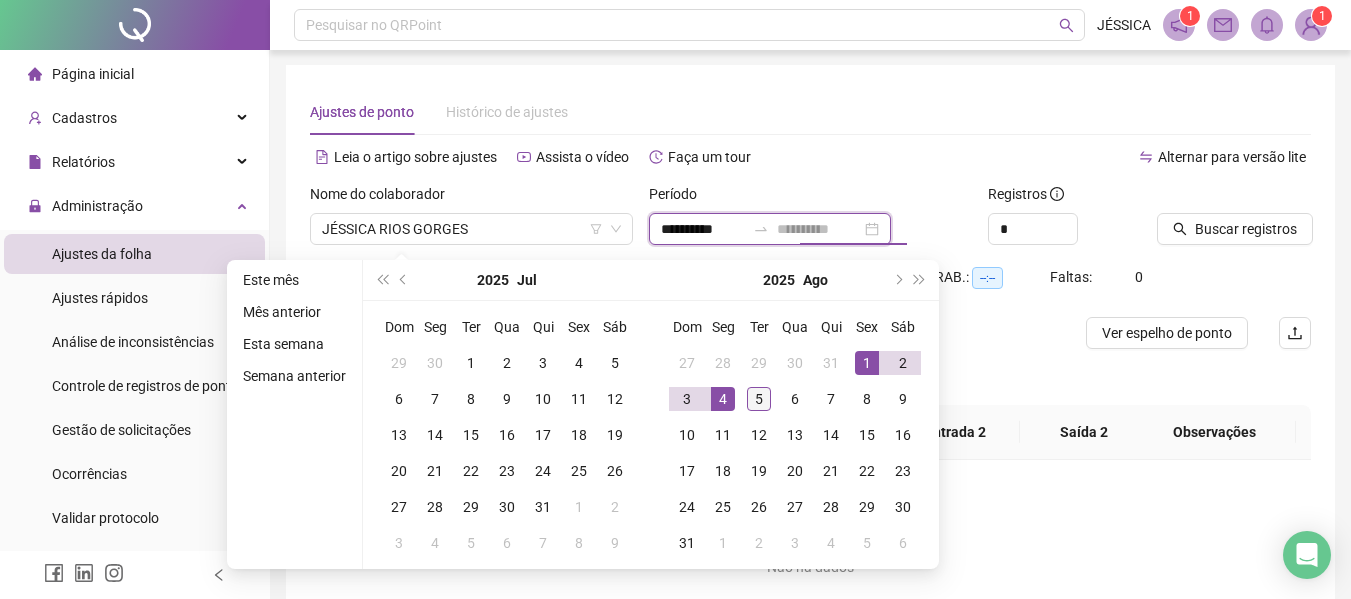 type on "**********" 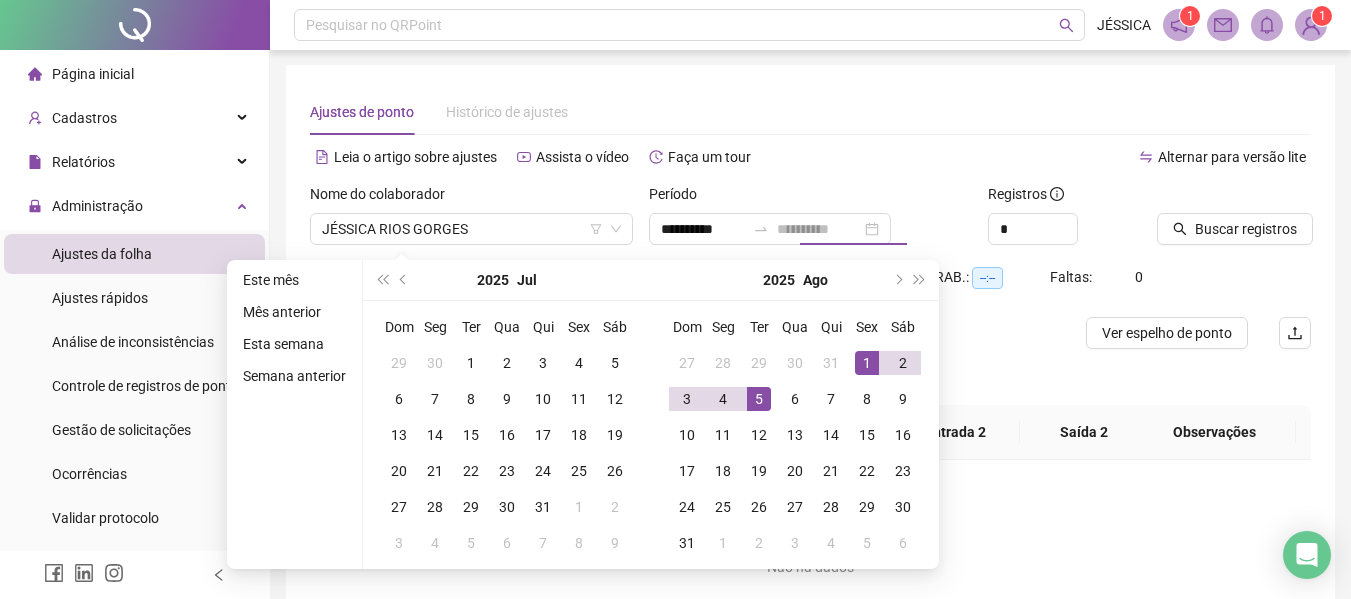 click on "5" at bounding box center (759, 399) 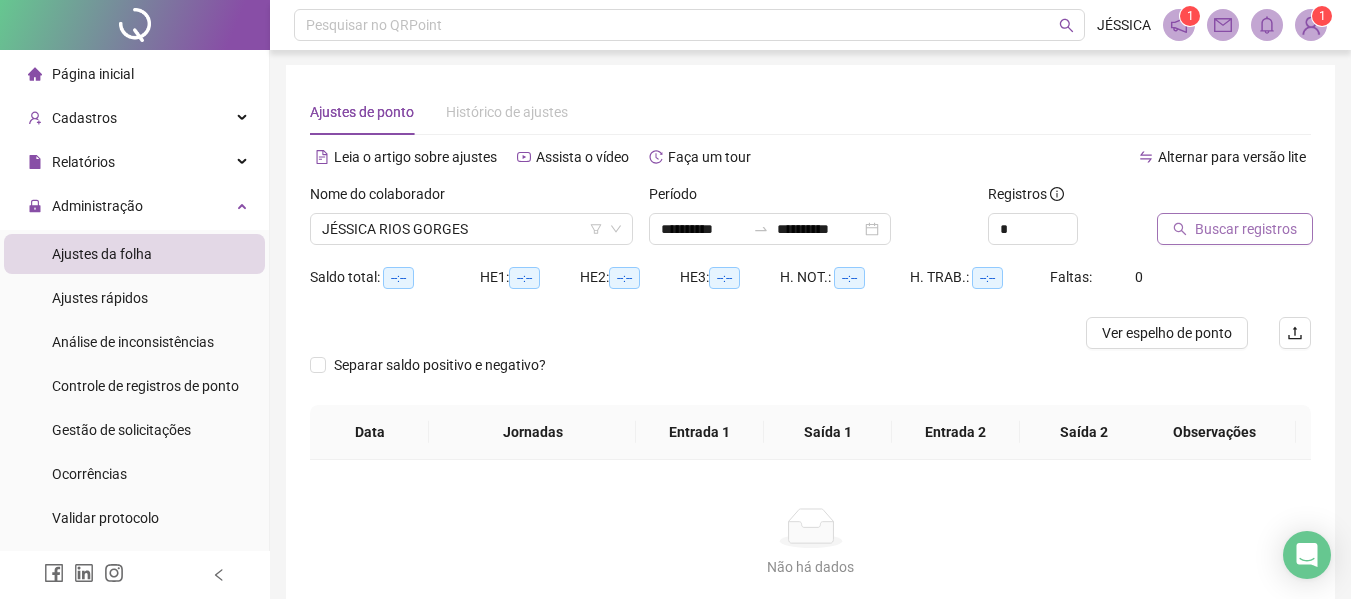 click on "Buscar registros" at bounding box center [1246, 229] 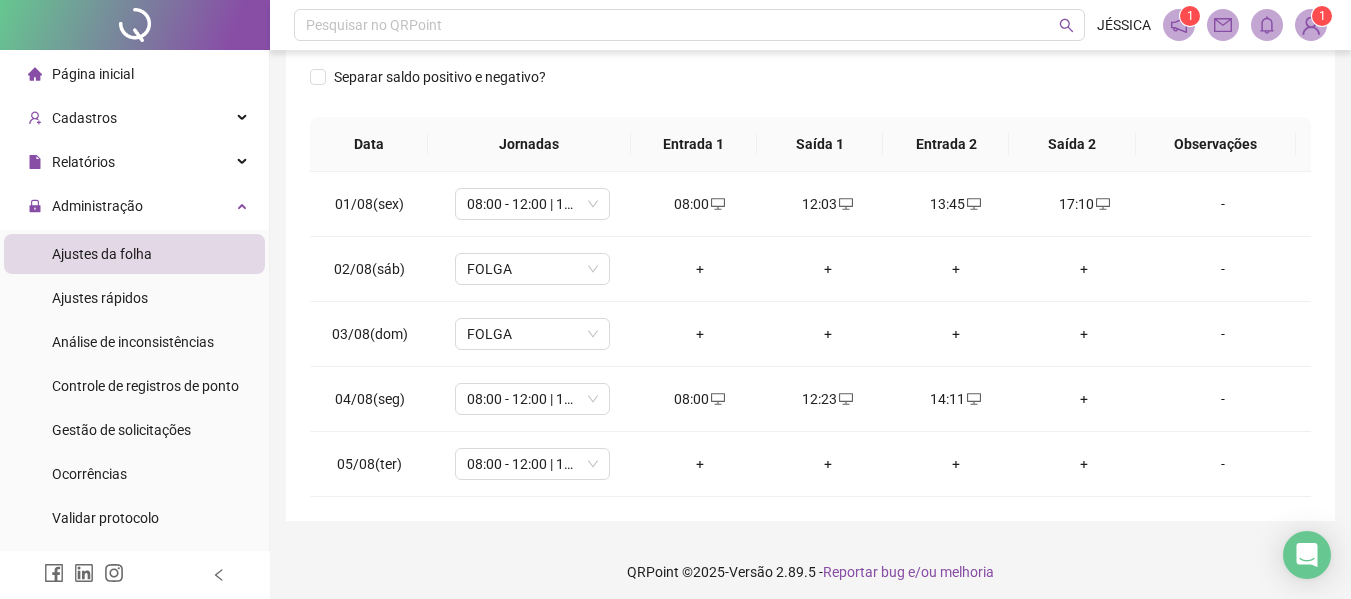 scroll, scrollTop: 321, scrollLeft: 0, axis: vertical 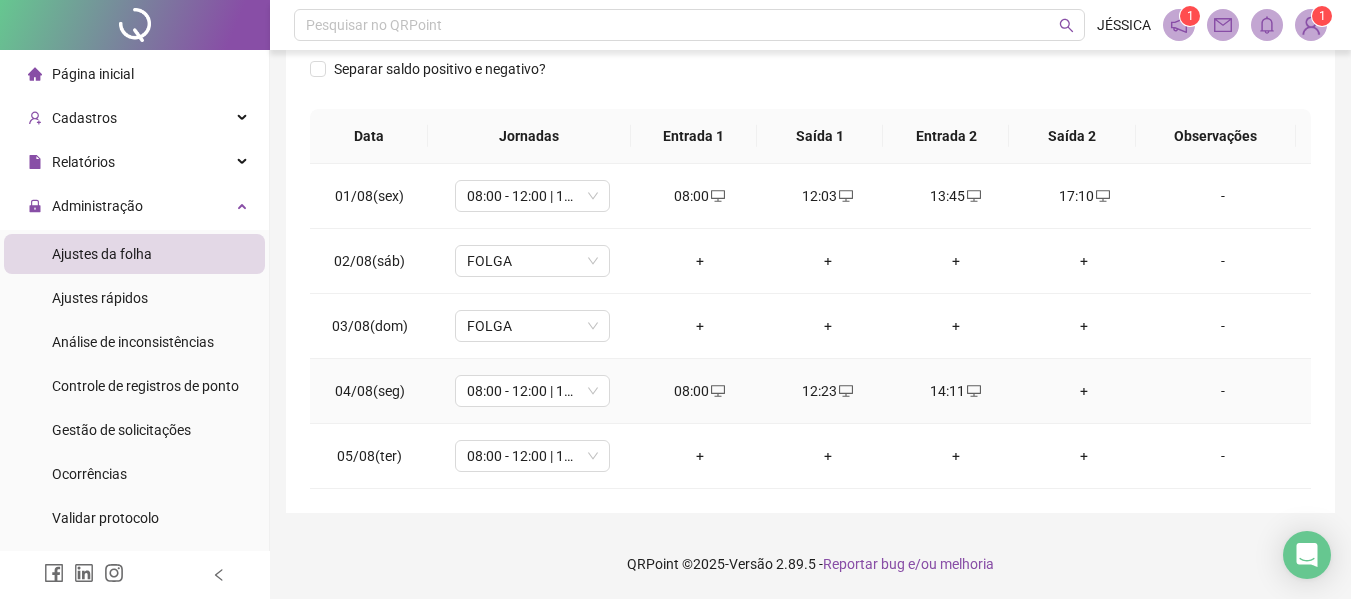 click on "+" at bounding box center (1084, 391) 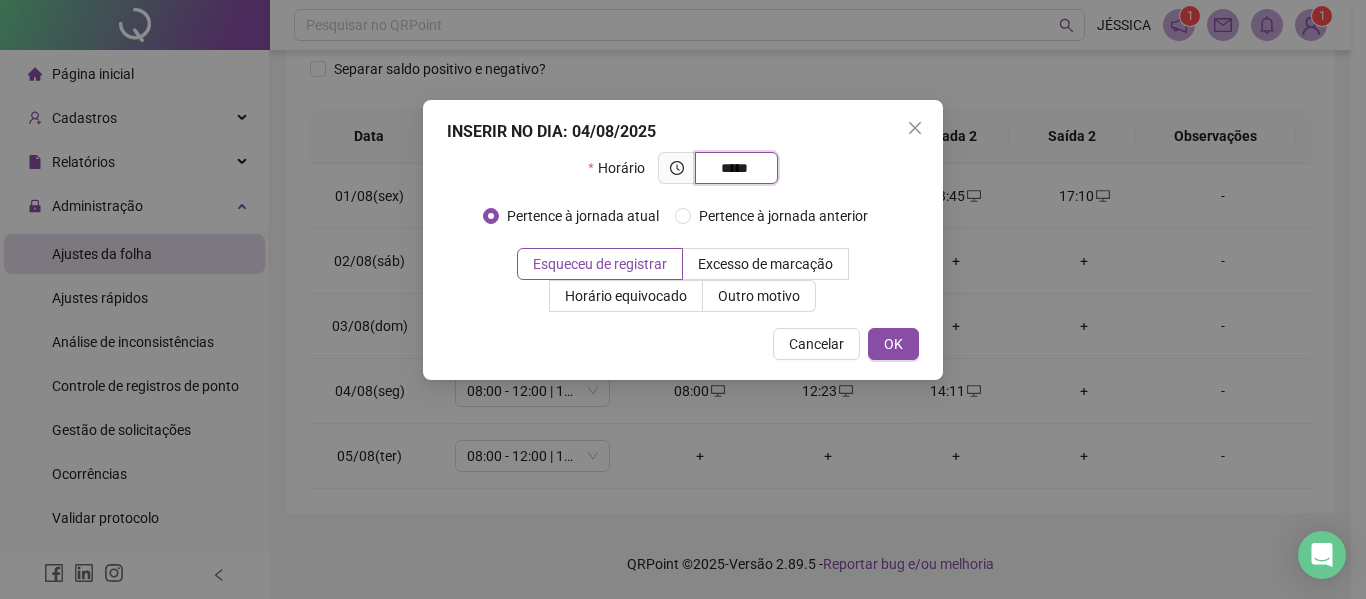 type on "*****" 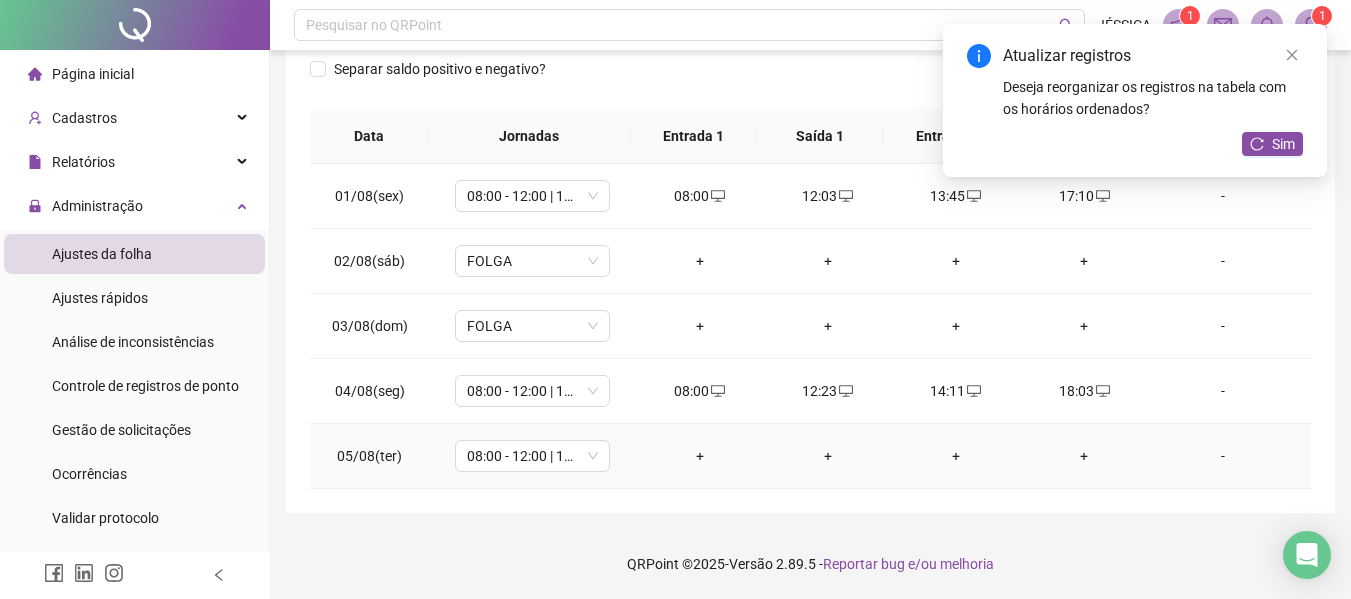 click on "+" at bounding box center [700, 456] 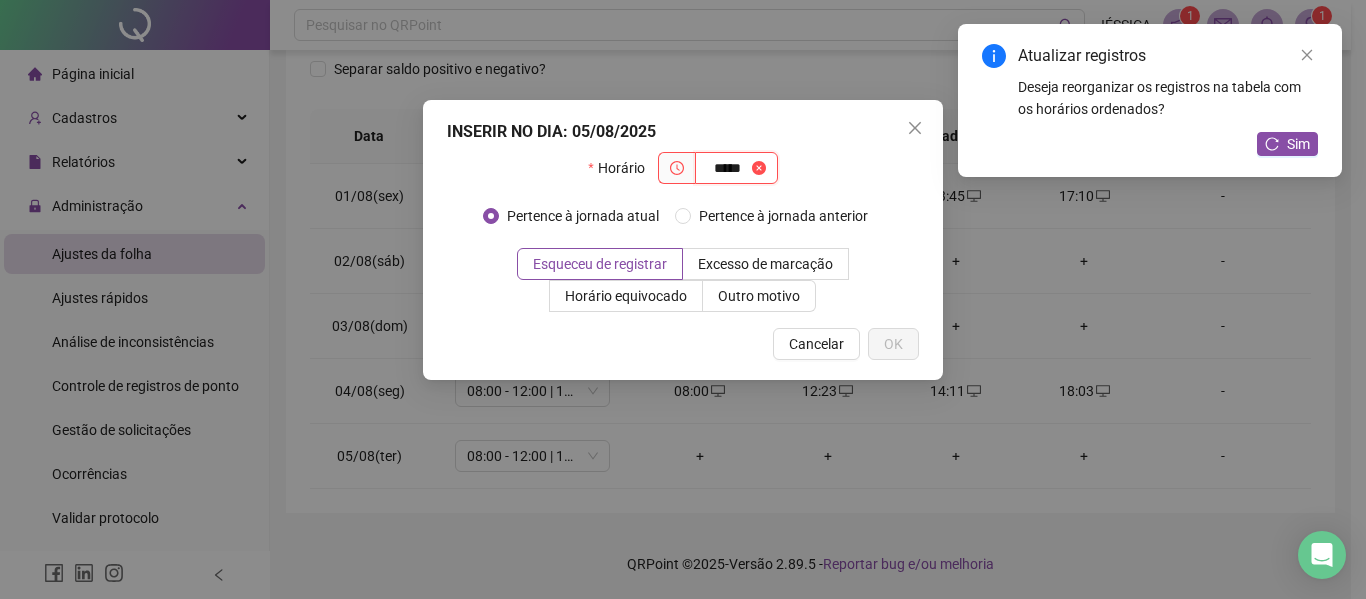 type on "*****" 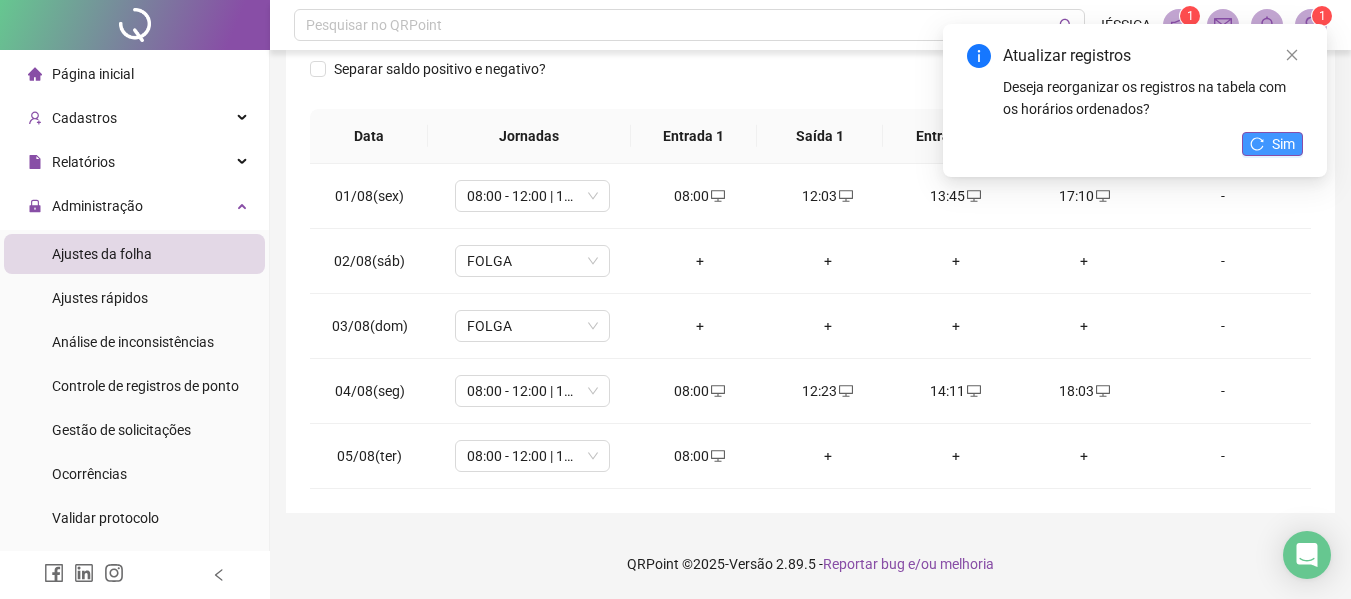 click 